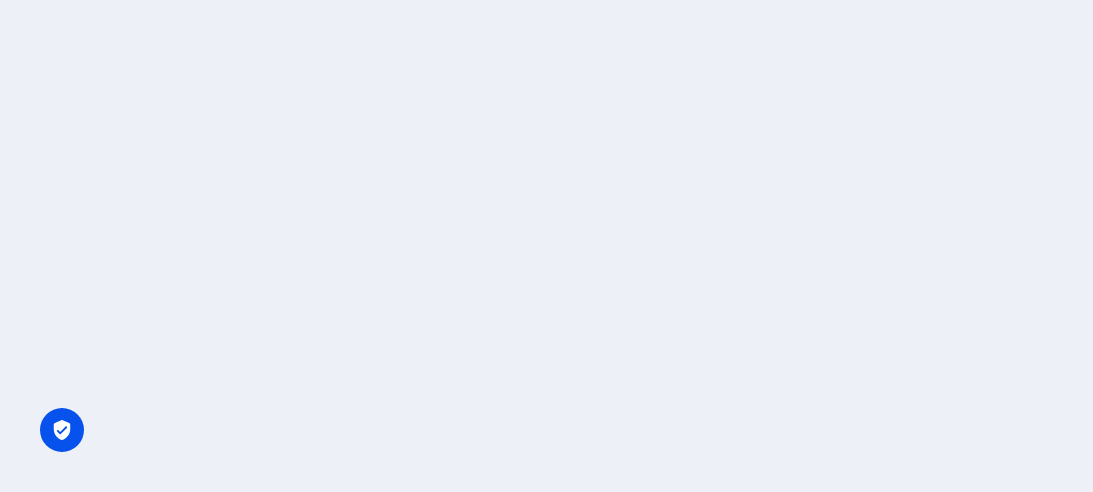 scroll, scrollTop: 0, scrollLeft: 0, axis: both 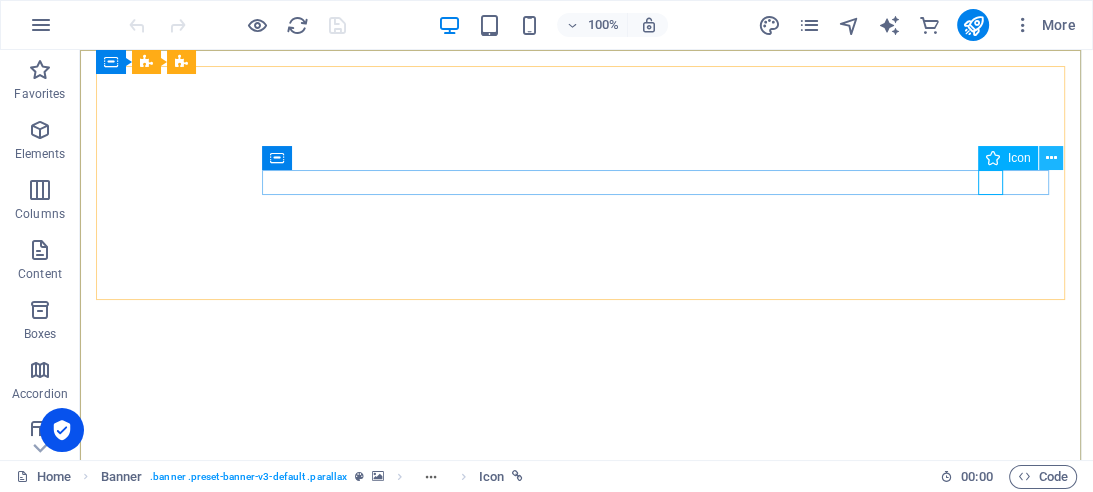click at bounding box center (1051, 158) 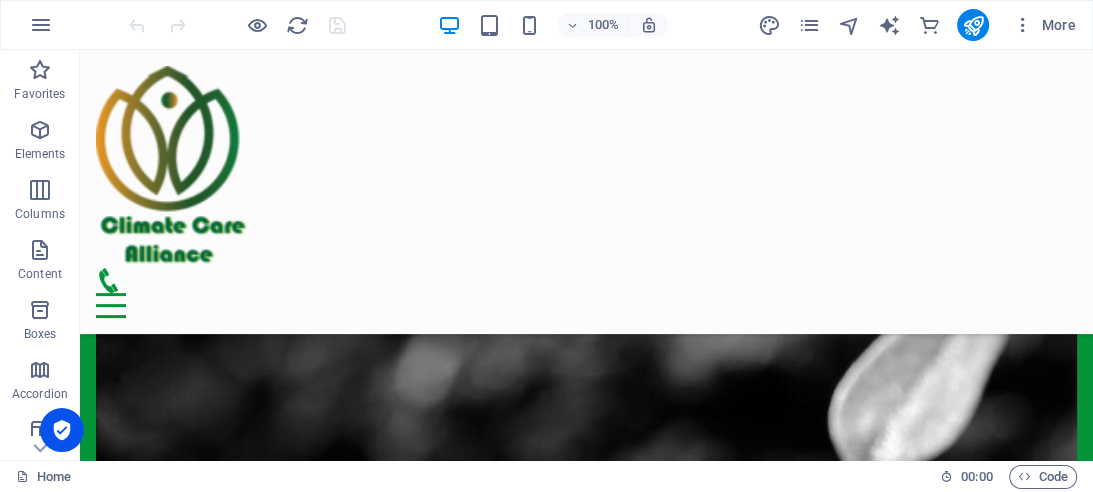 scroll, scrollTop: 1088, scrollLeft: 0, axis: vertical 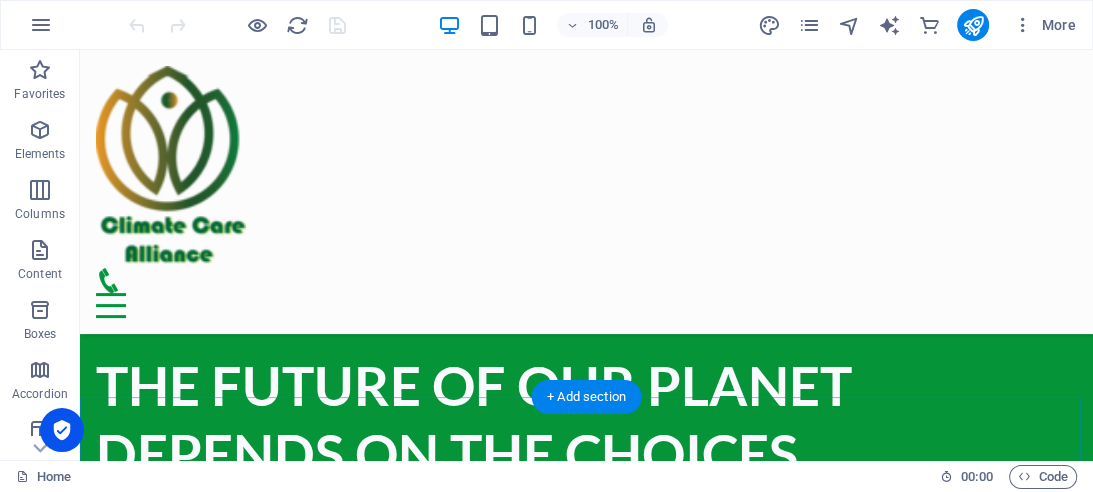 click at bounding box center [40, 130] 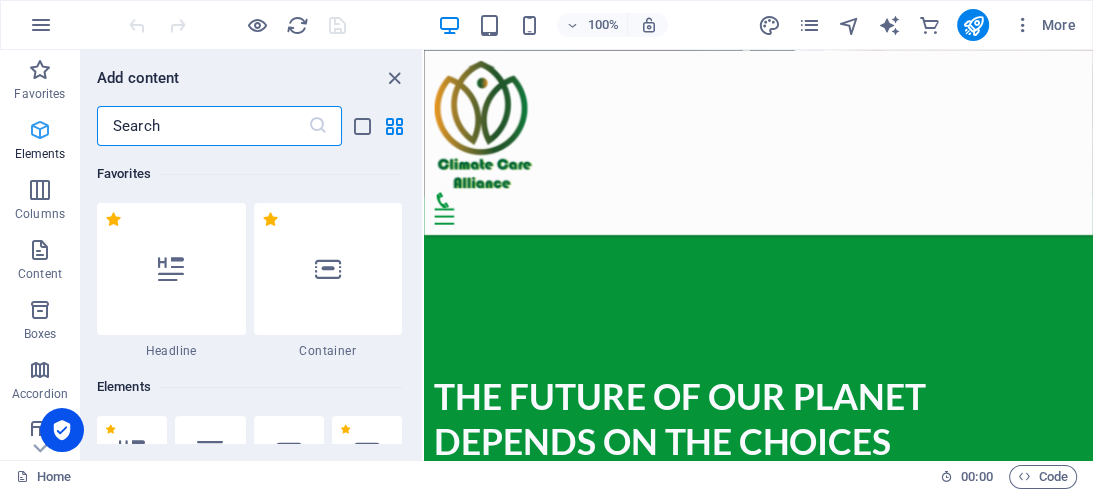scroll, scrollTop: 1061, scrollLeft: 0, axis: vertical 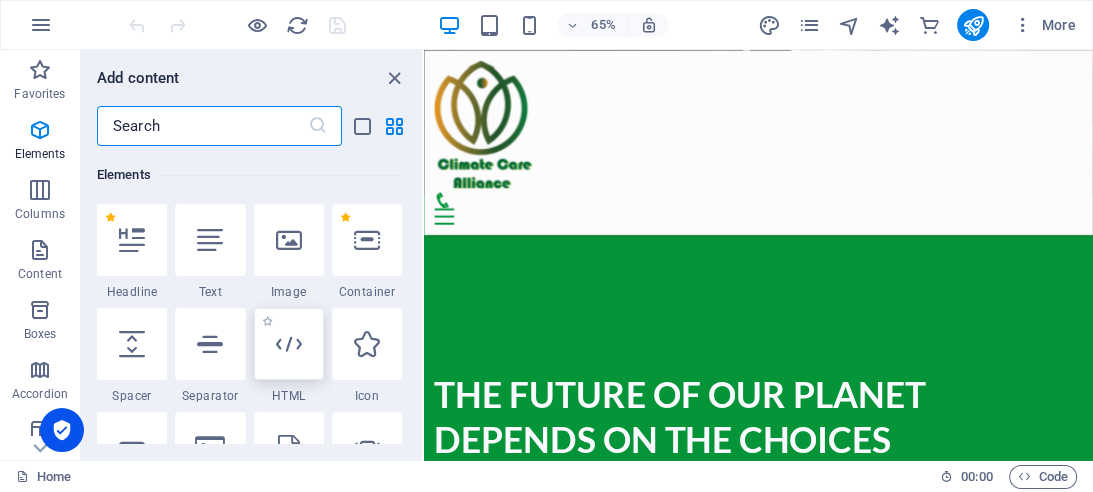 click at bounding box center [289, 344] 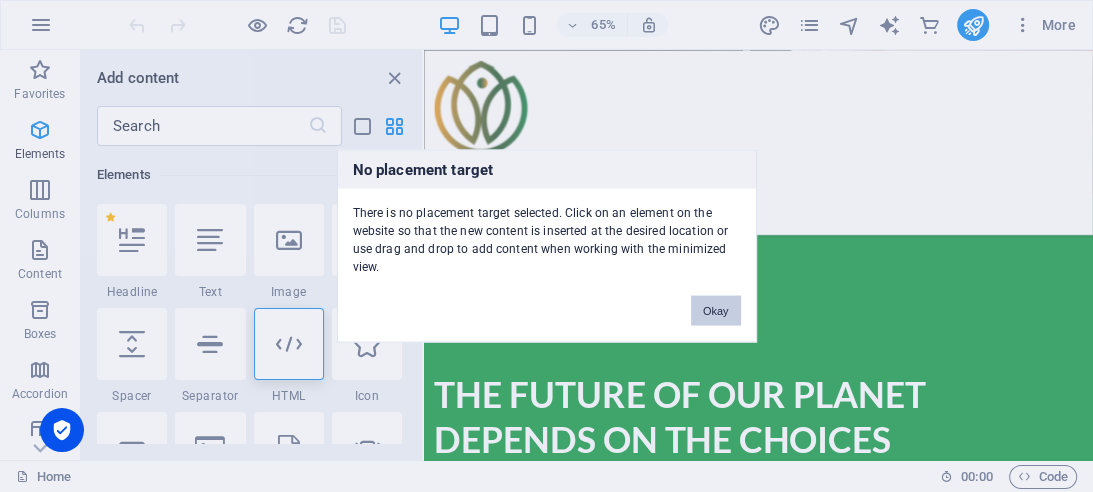 click on "Okay" at bounding box center [716, 311] 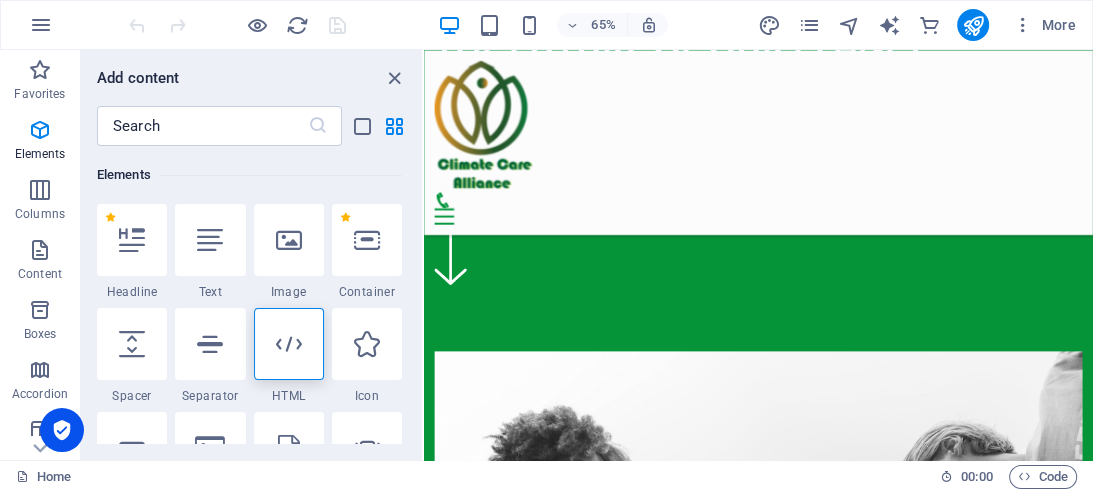 scroll, scrollTop: 1608, scrollLeft: 0, axis: vertical 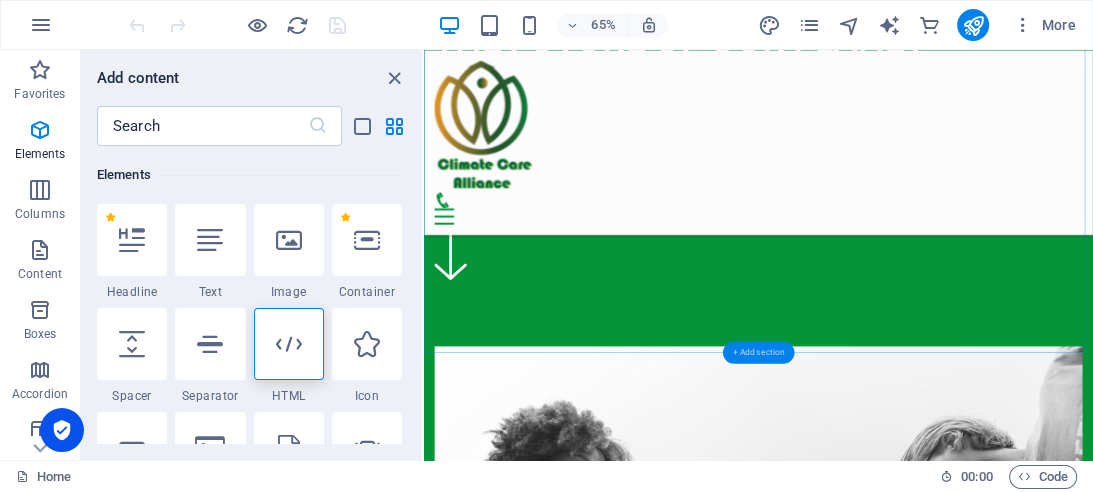 click on "+ Add section" at bounding box center (758, 353) 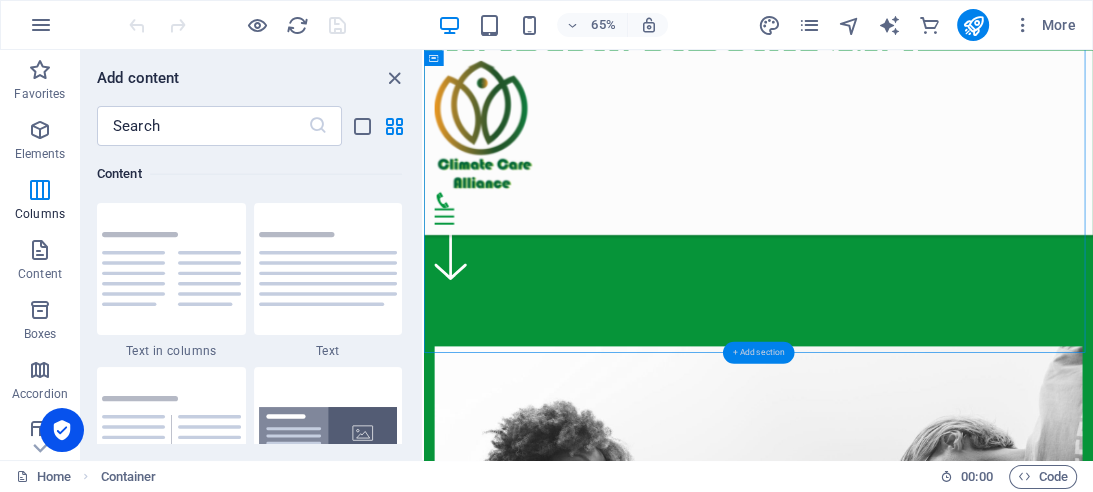 scroll, scrollTop: 3499, scrollLeft: 0, axis: vertical 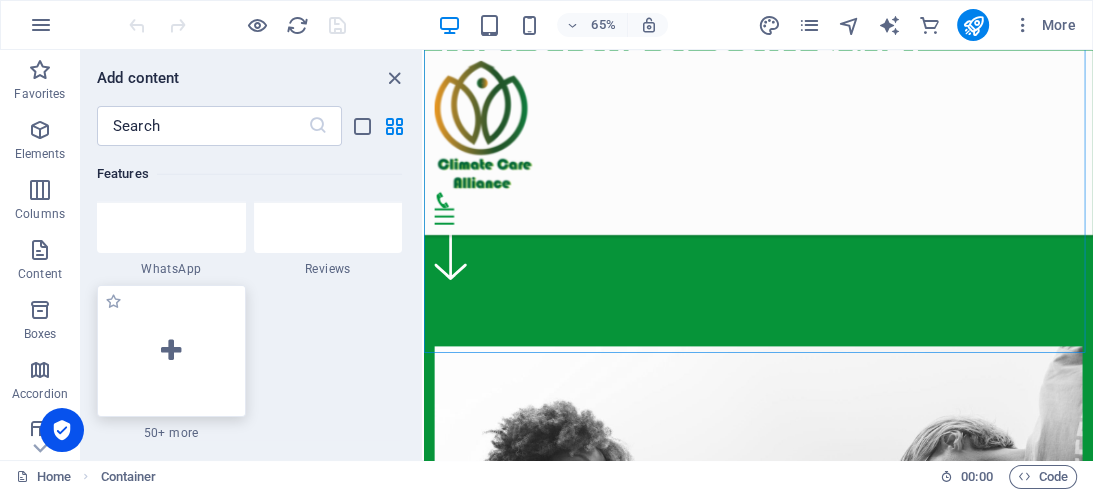 click at bounding box center [171, 351] 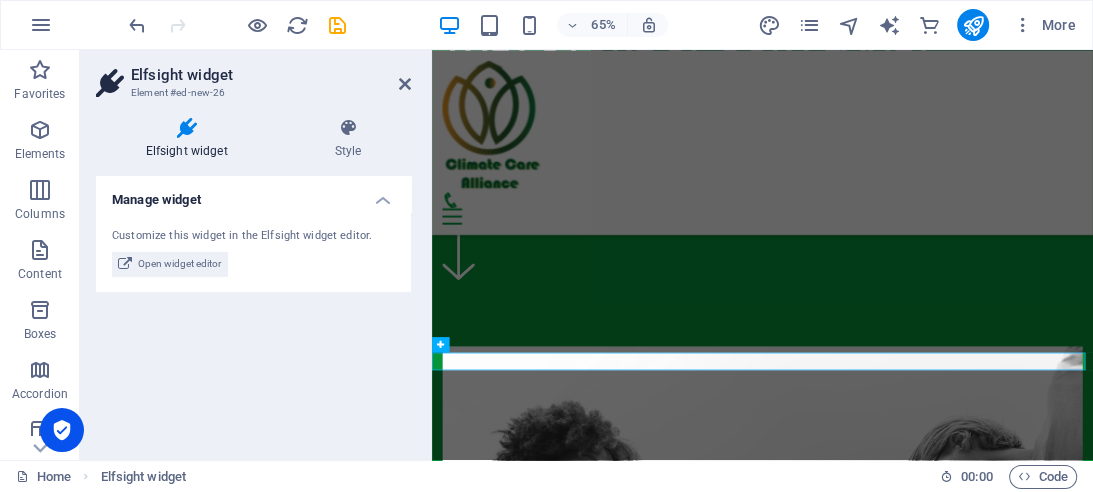 scroll, scrollTop: 1606, scrollLeft: 0, axis: vertical 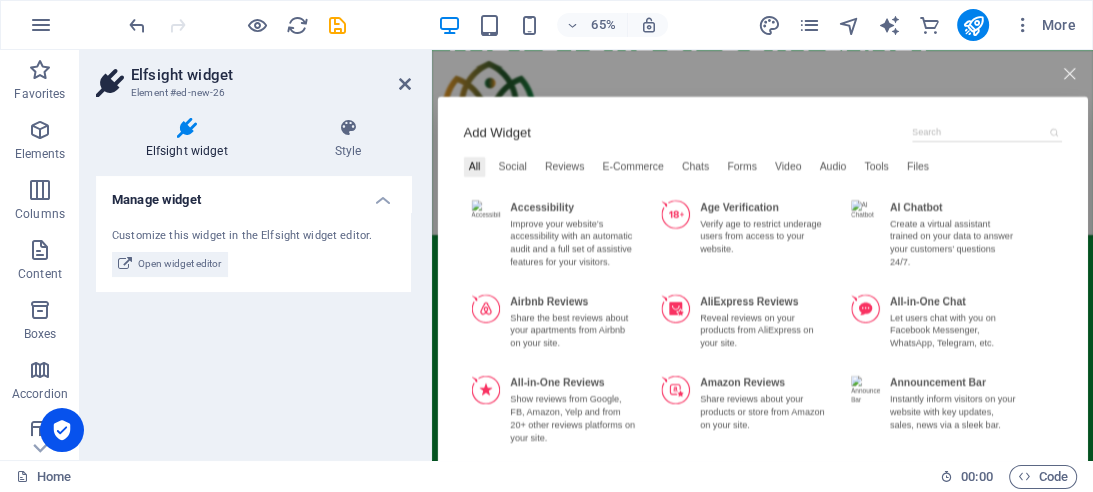 click at bounding box center [1286, 176] 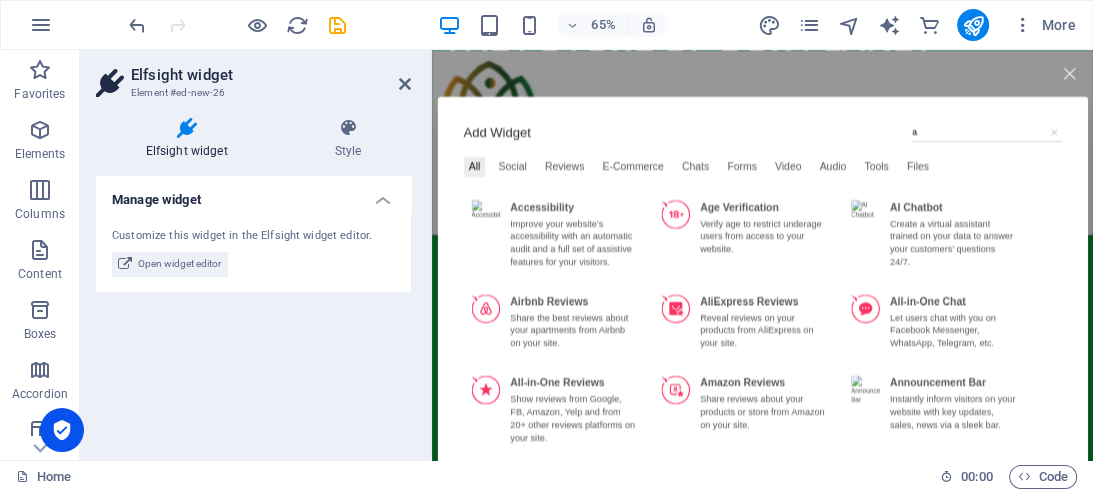 type on "ai" 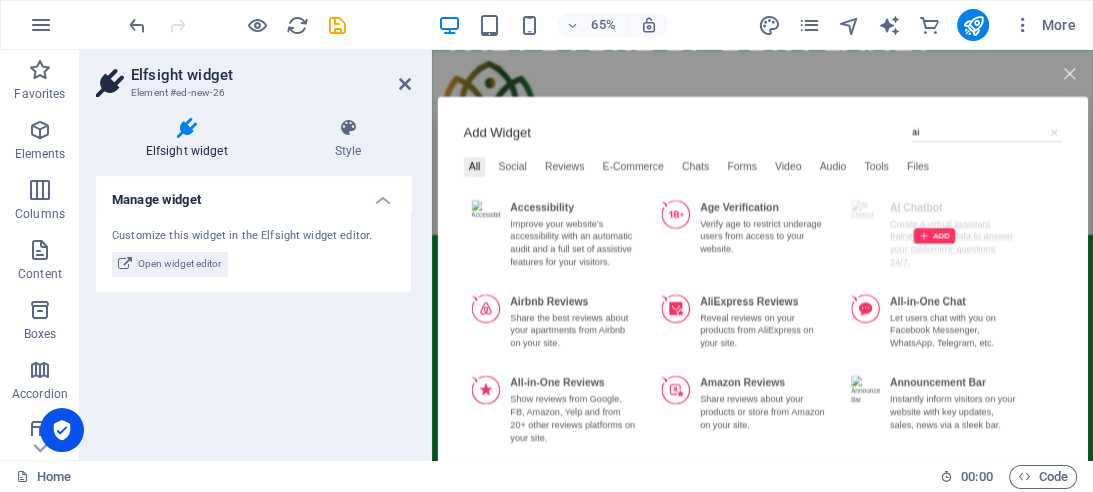 click on "ADD" at bounding box center [1205, 335] 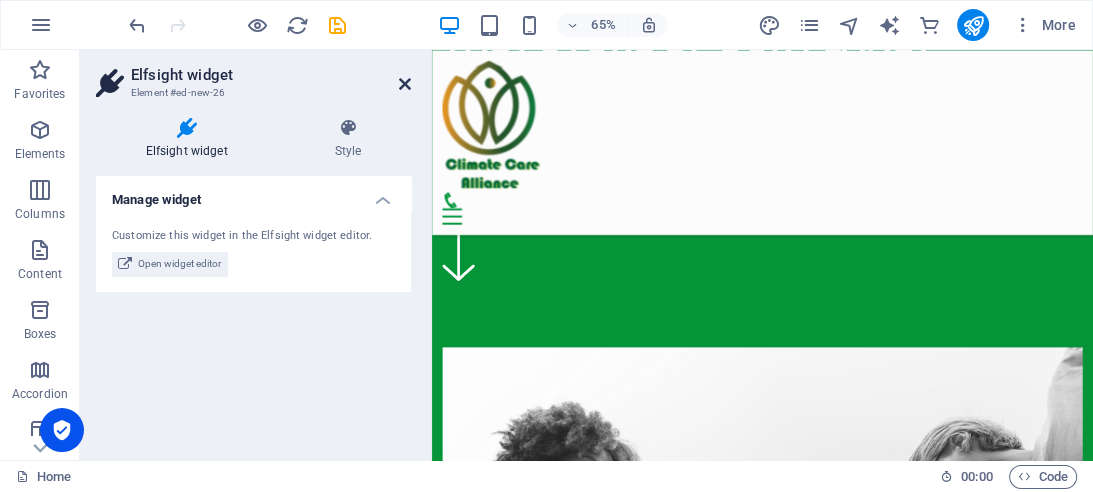 click at bounding box center [405, 84] 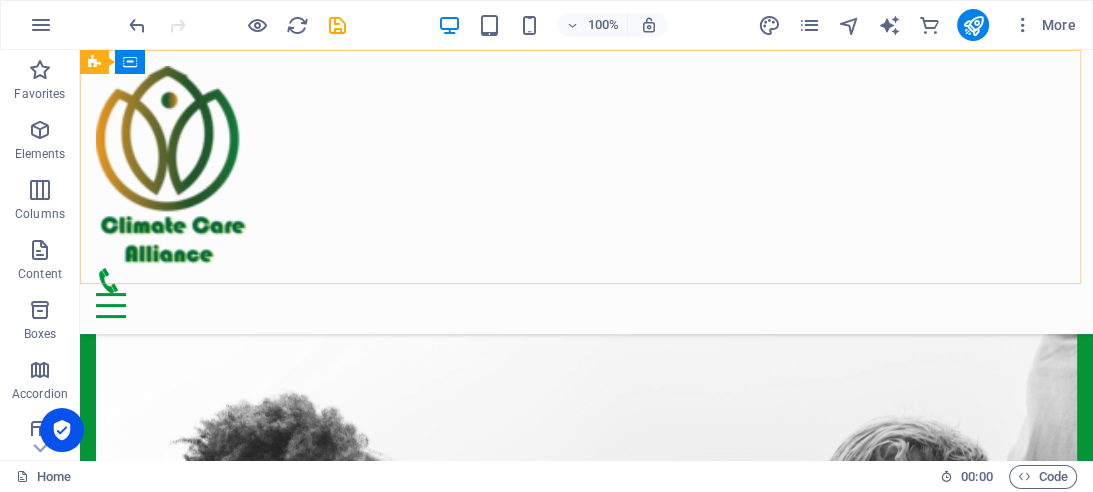 scroll, scrollTop: 1605, scrollLeft: 0, axis: vertical 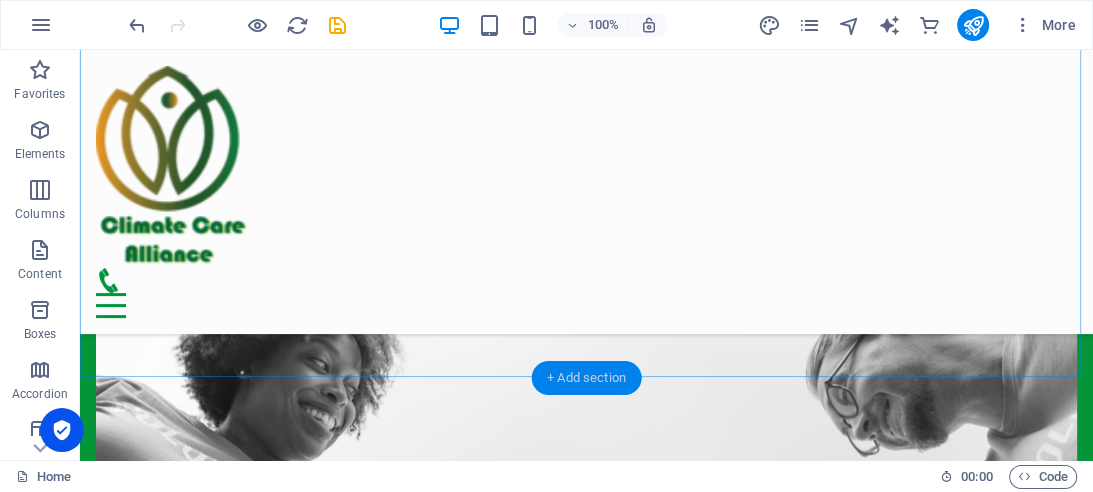 click on "+ Add section" at bounding box center (586, 378) 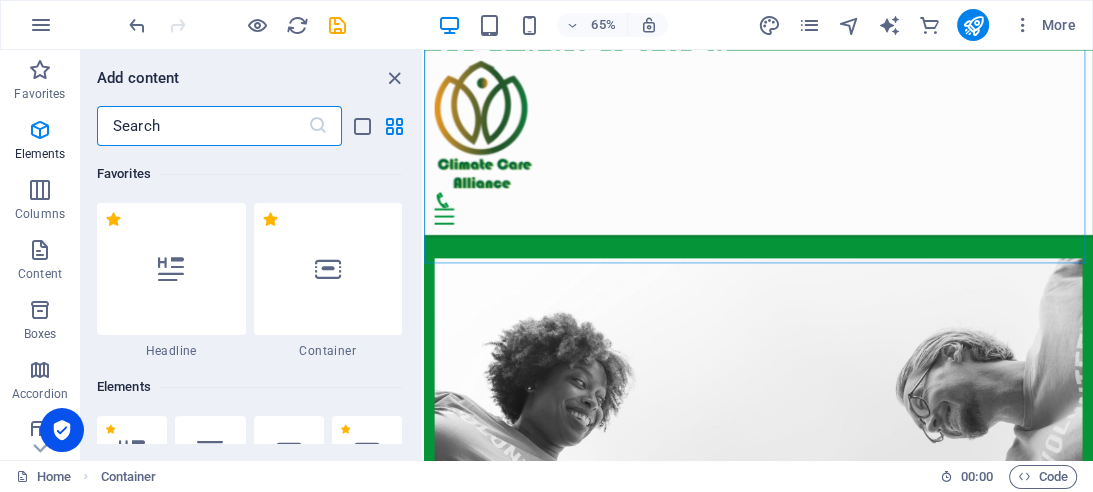 scroll, scrollTop: 1746, scrollLeft: 0, axis: vertical 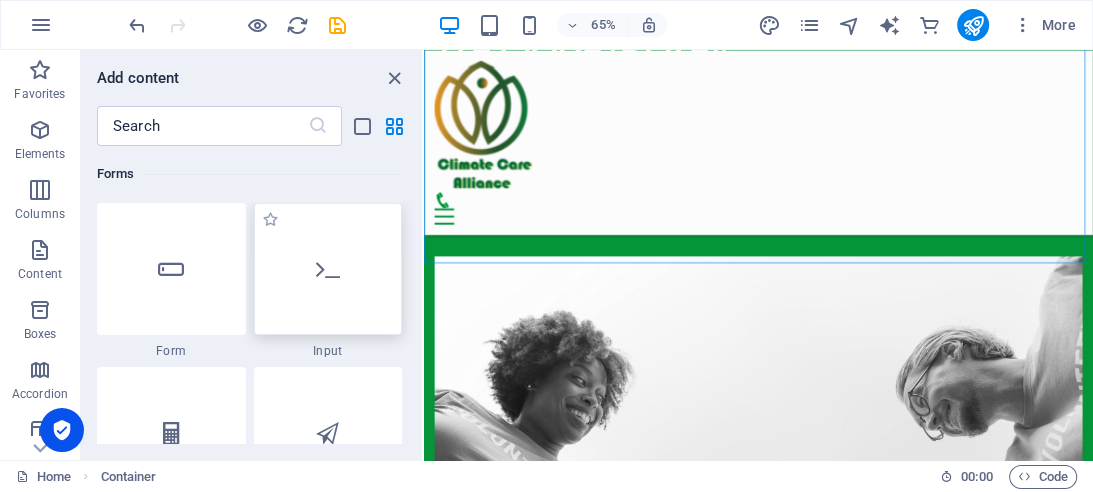 click at bounding box center (328, 269) 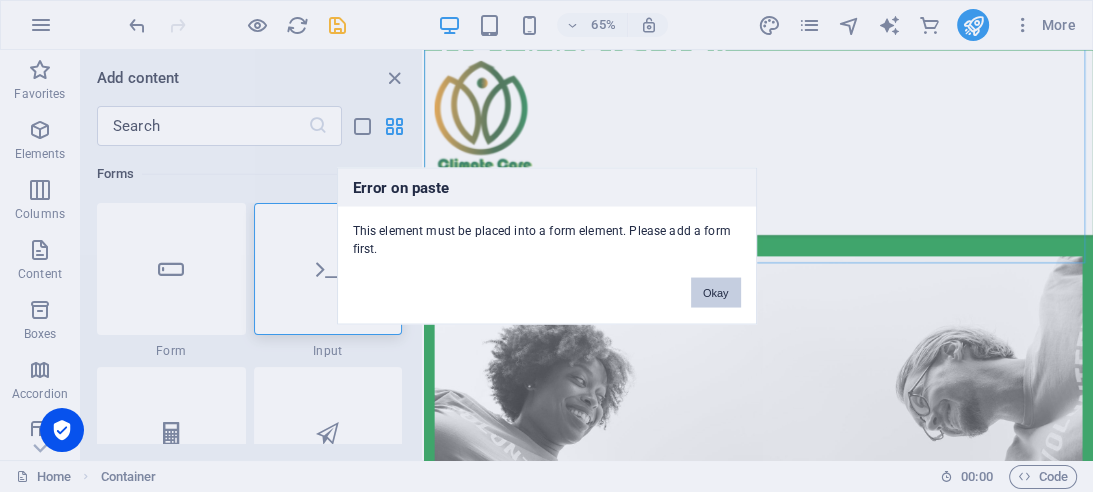click on "Okay" at bounding box center [716, 293] 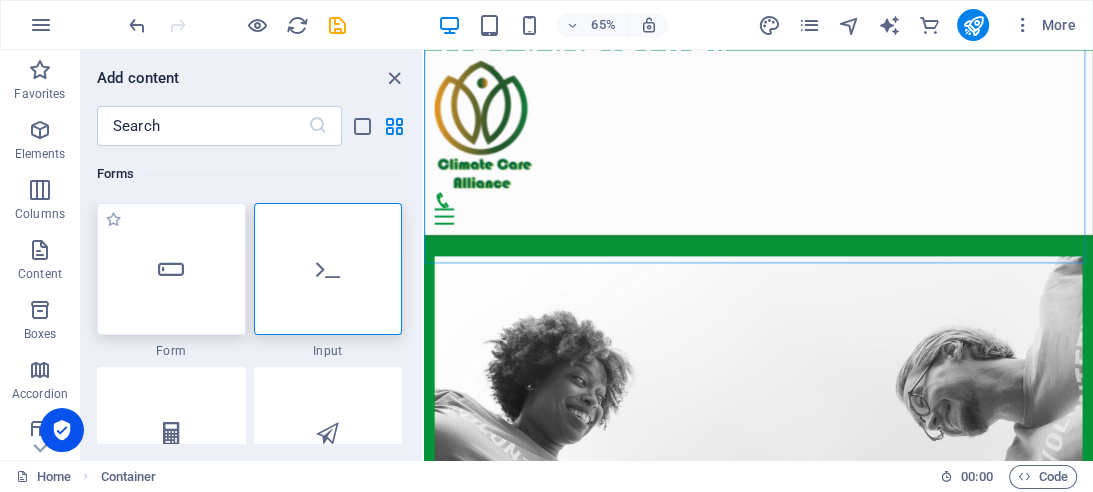 click at bounding box center (171, 269) 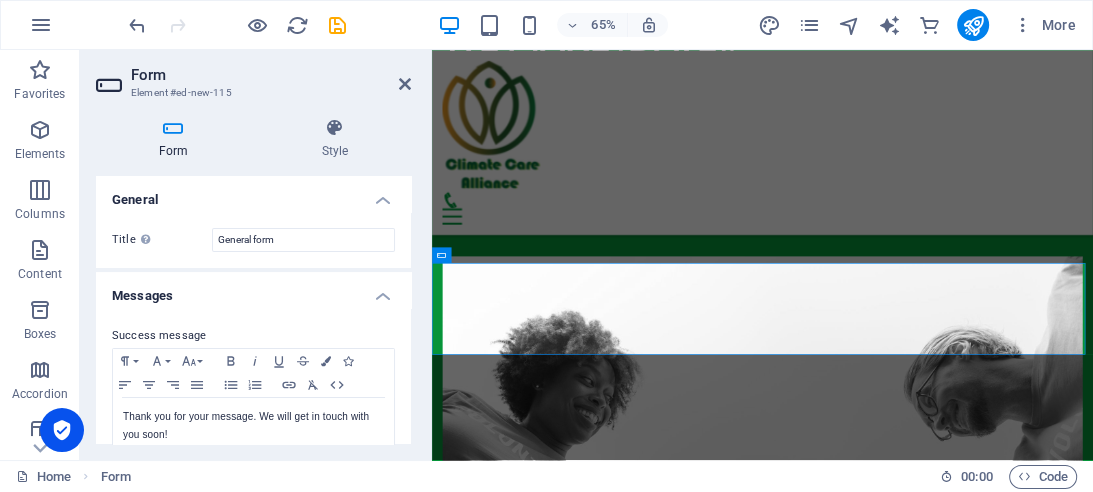 scroll, scrollTop: 1744, scrollLeft: 0, axis: vertical 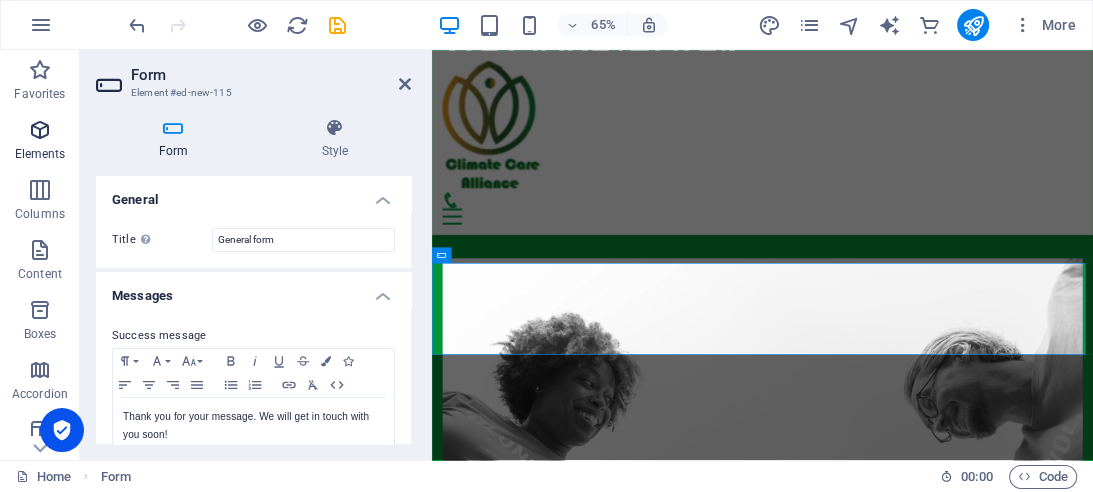 click at bounding box center (40, 130) 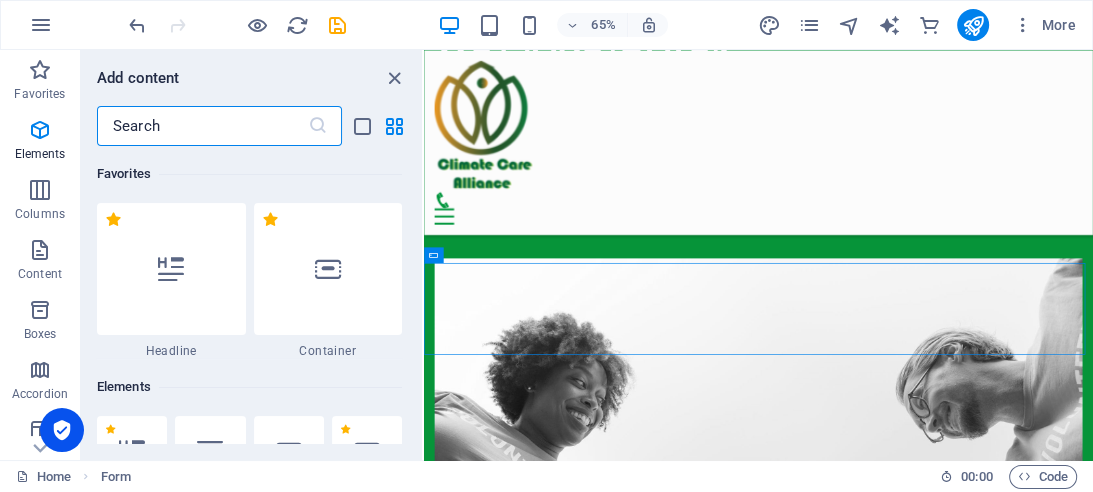 scroll, scrollTop: 1746, scrollLeft: 0, axis: vertical 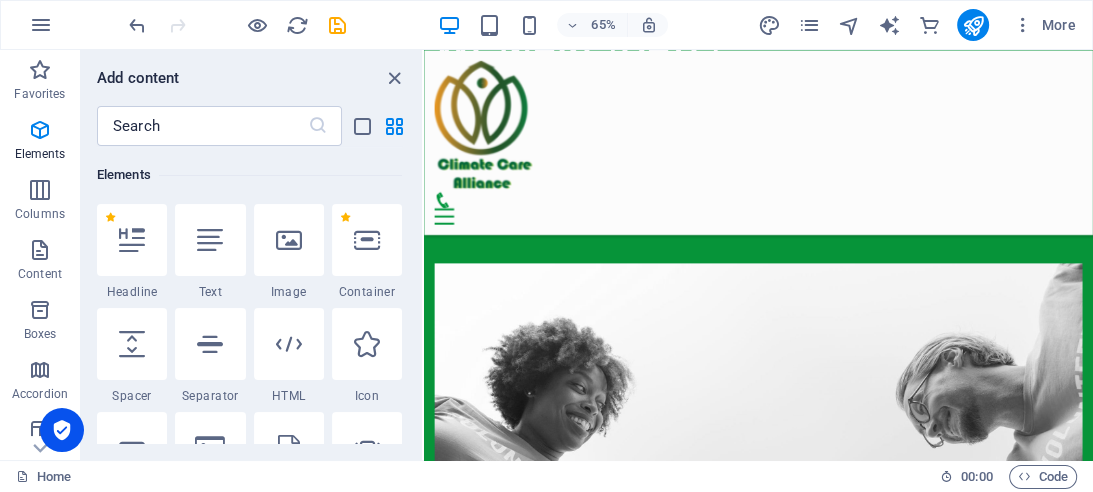 click on "Add elements" at bounding box center [879, 7531] 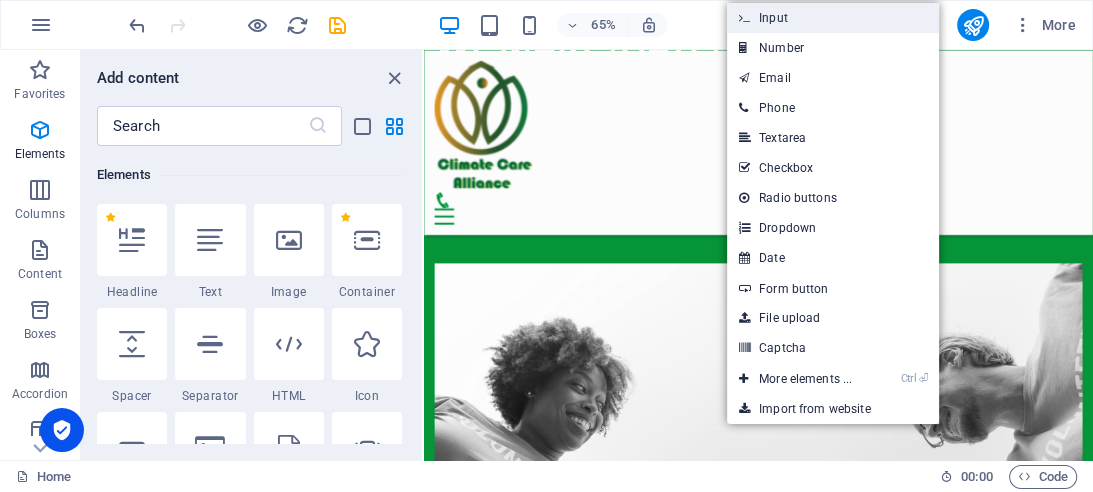 click on "Input" at bounding box center (833, 18) 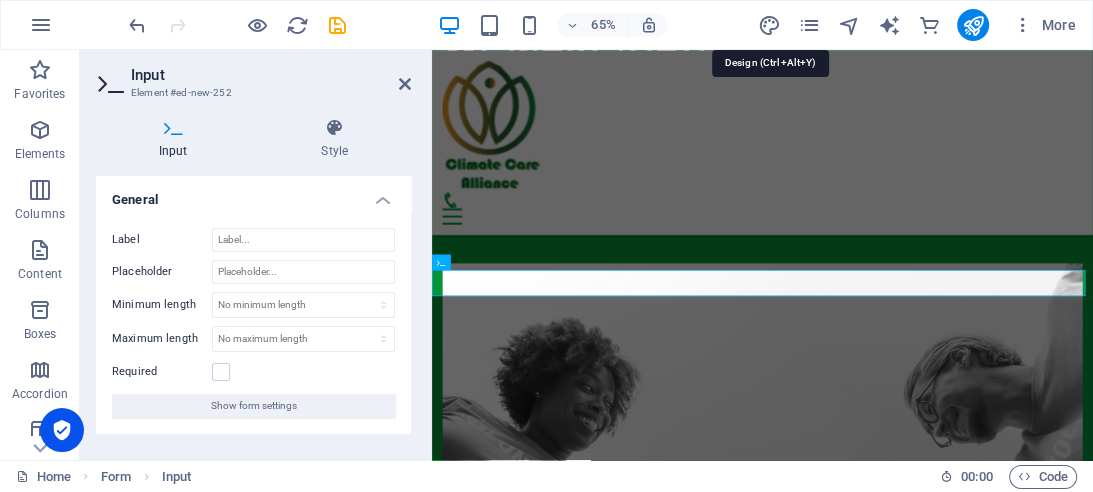 scroll, scrollTop: 1733, scrollLeft: 0, axis: vertical 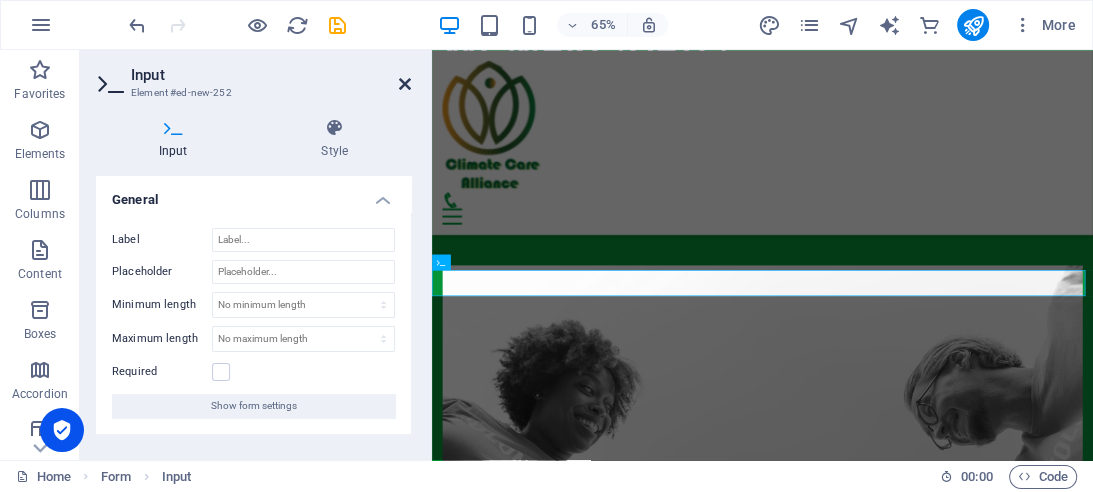 click at bounding box center [405, 84] 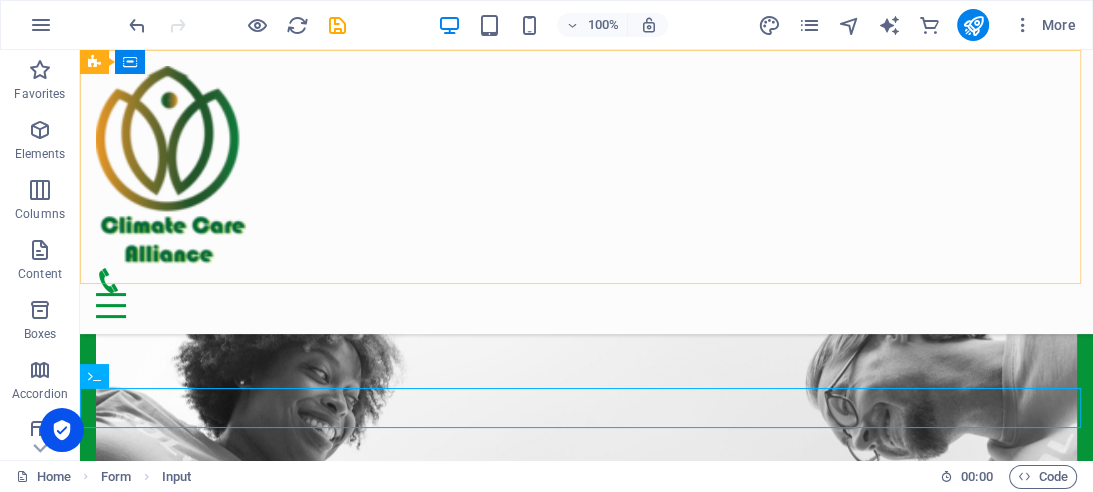 scroll, scrollTop: 1732, scrollLeft: 0, axis: vertical 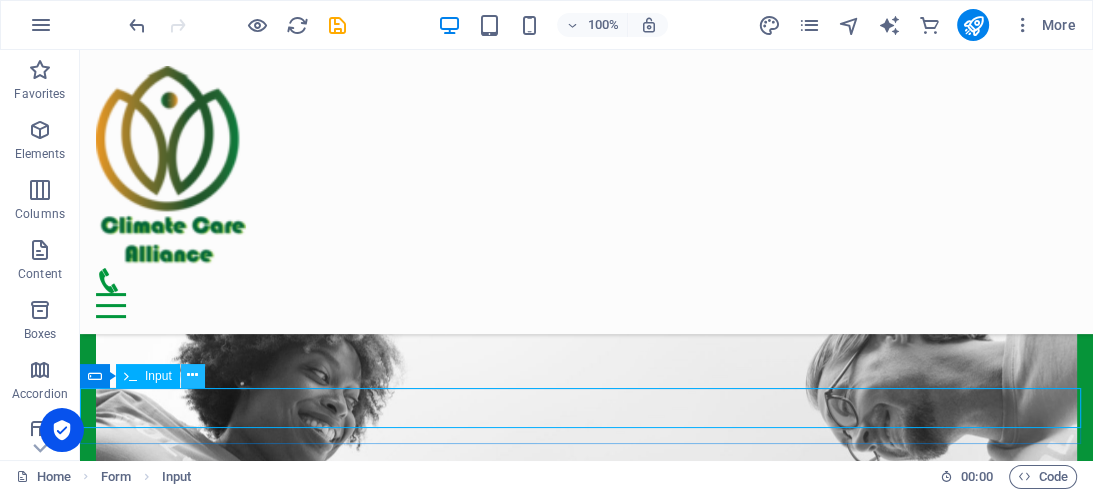 click at bounding box center (192, 375) 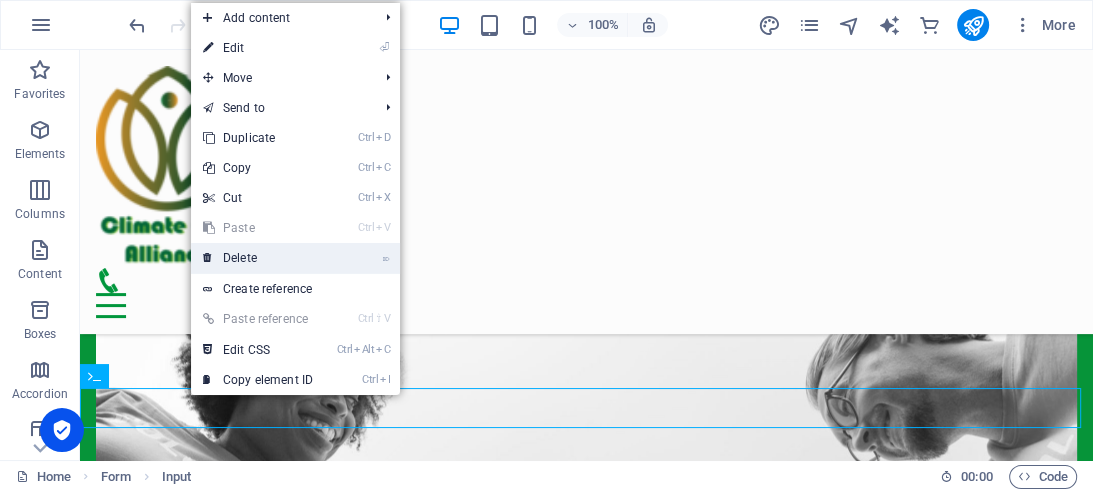 click on "⌦  Delete" at bounding box center (258, 258) 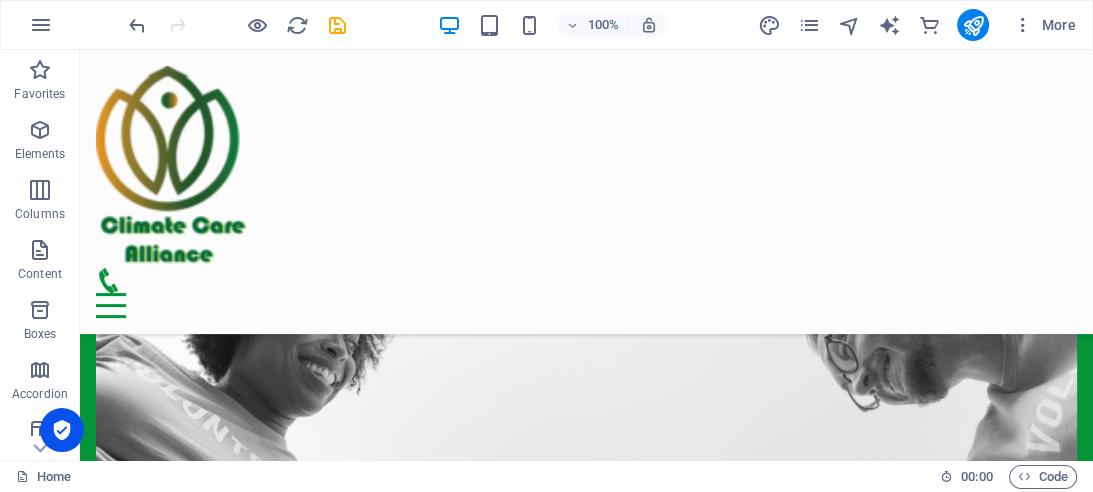 scroll, scrollTop: 1804, scrollLeft: 0, axis: vertical 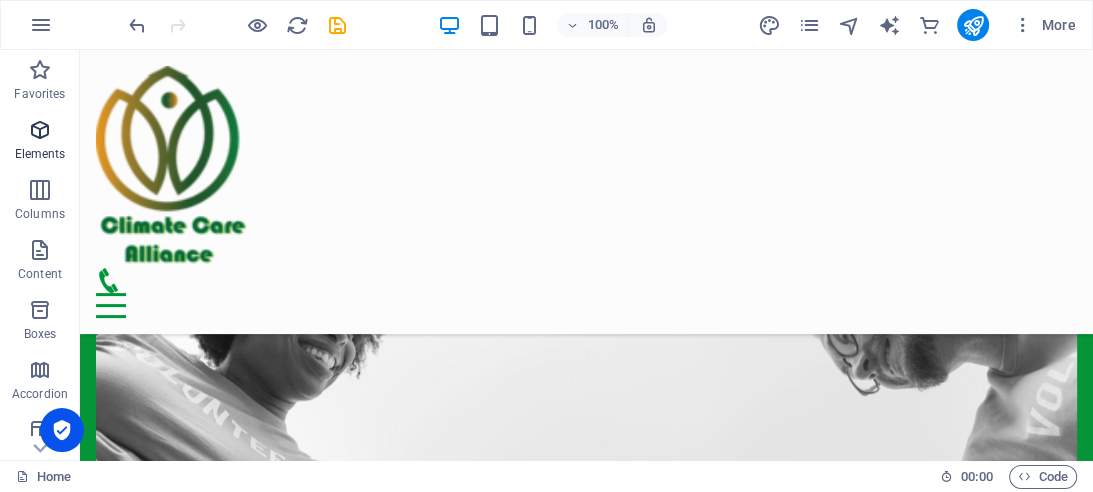 click on "Elements" at bounding box center [40, 142] 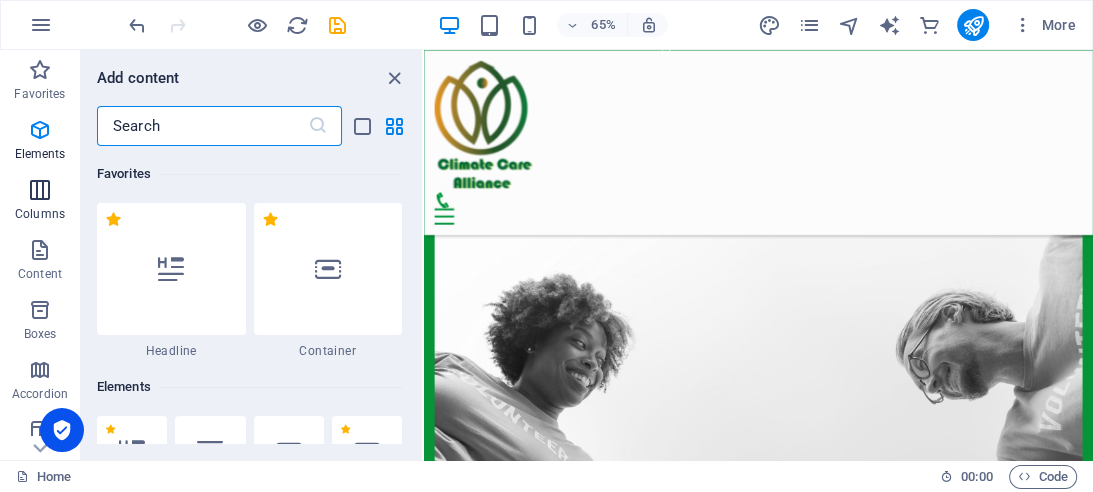 scroll, scrollTop: 1807, scrollLeft: 0, axis: vertical 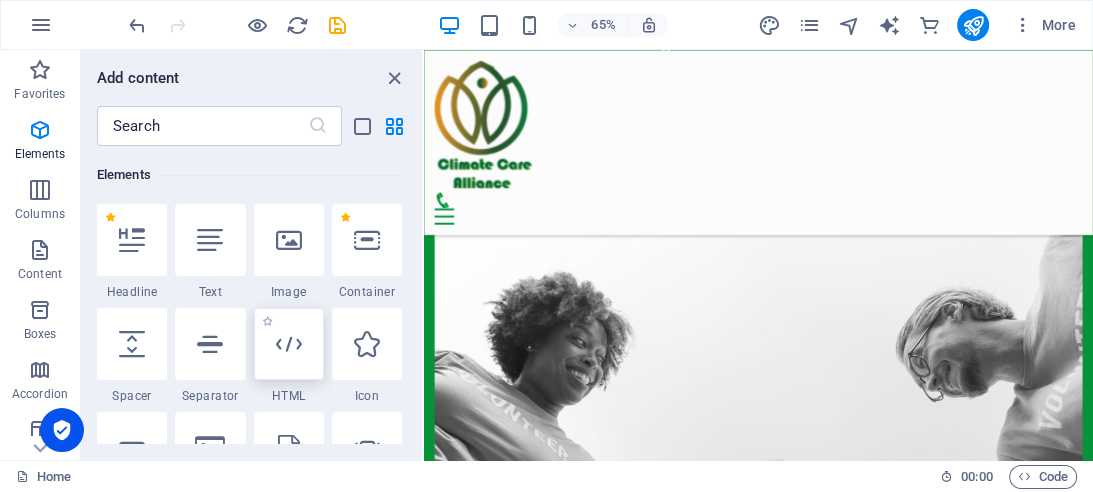 click at bounding box center [289, 344] 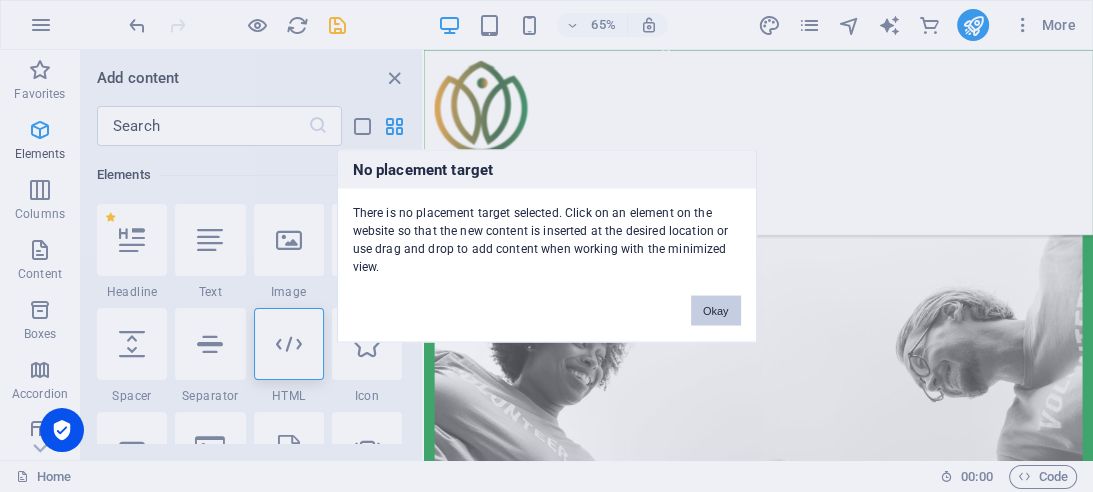click on "Okay" at bounding box center [716, 311] 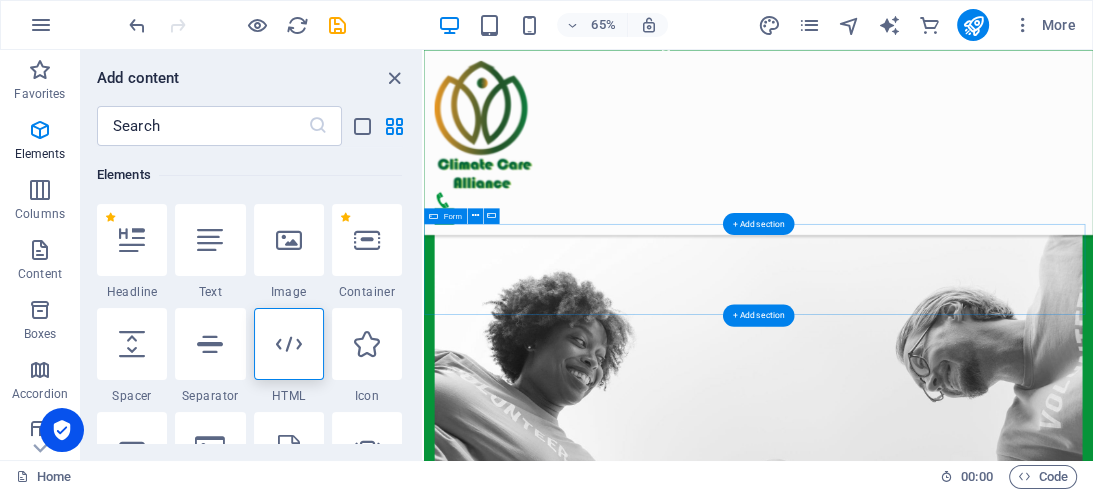 click on "Add elements" at bounding box center [879, 7460] 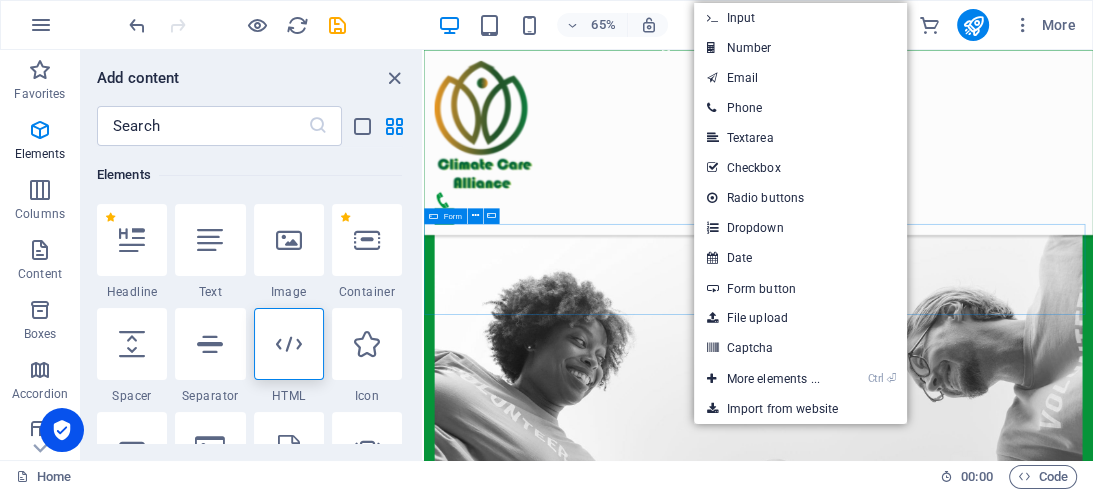 click on "Drop content here or  Add elements  Paste clipboard" at bounding box center (938, 7430) 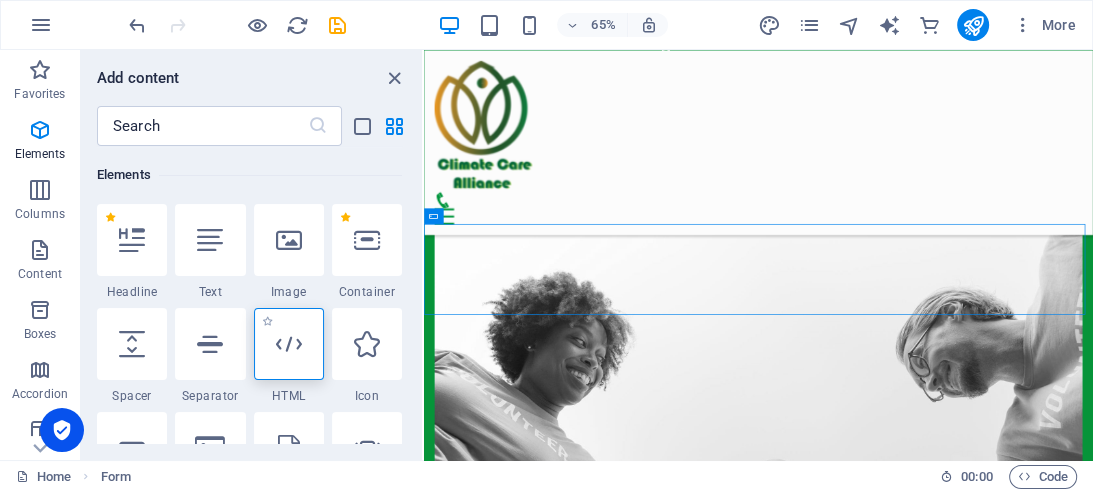 click at bounding box center [289, 344] 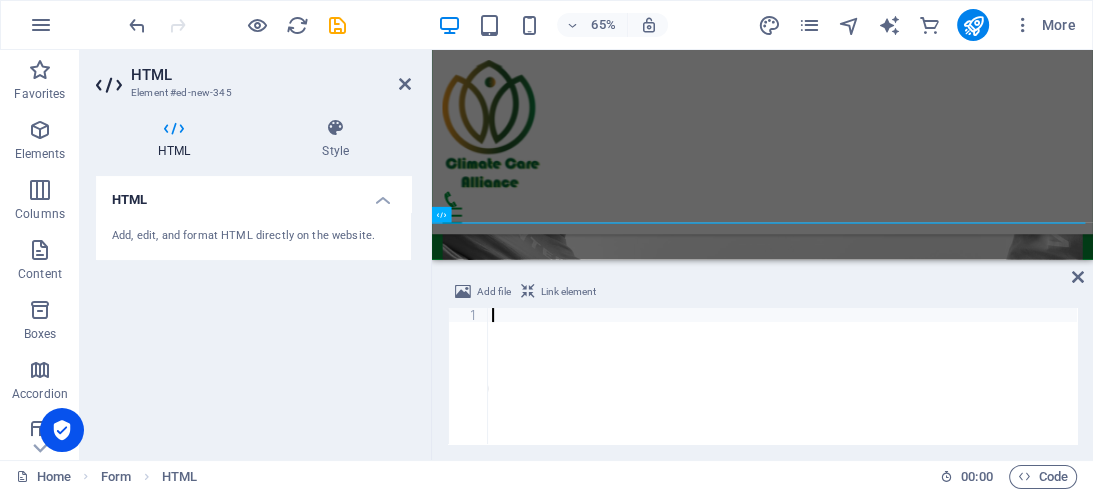 scroll, scrollTop: 1804, scrollLeft: 0, axis: vertical 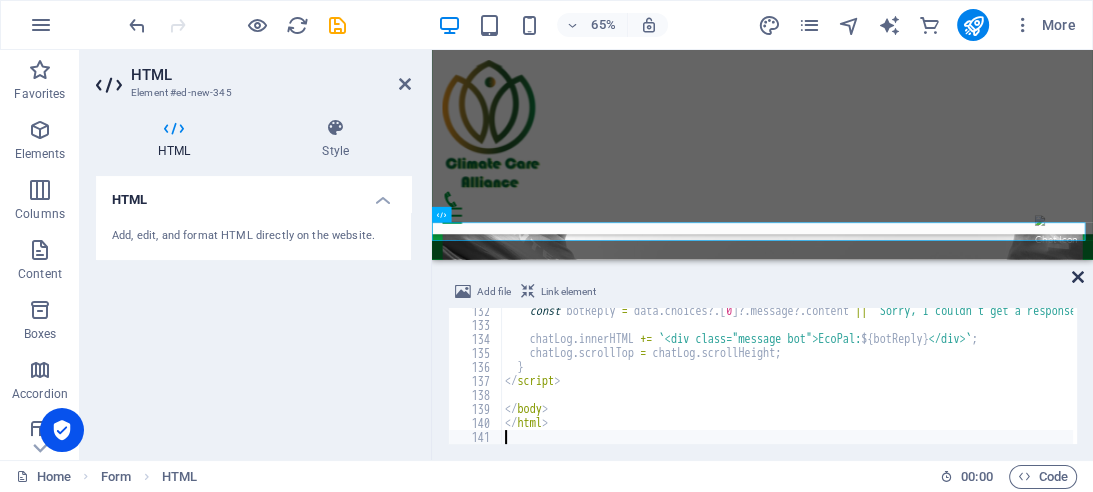 click at bounding box center (1078, 277) 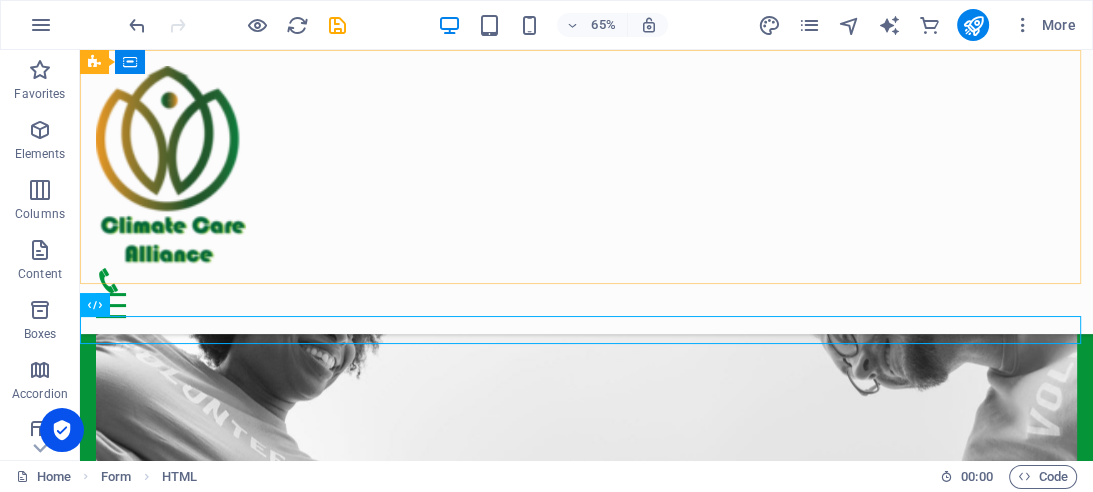 scroll, scrollTop: 1804, scrollLeft: 0, axis: vertical 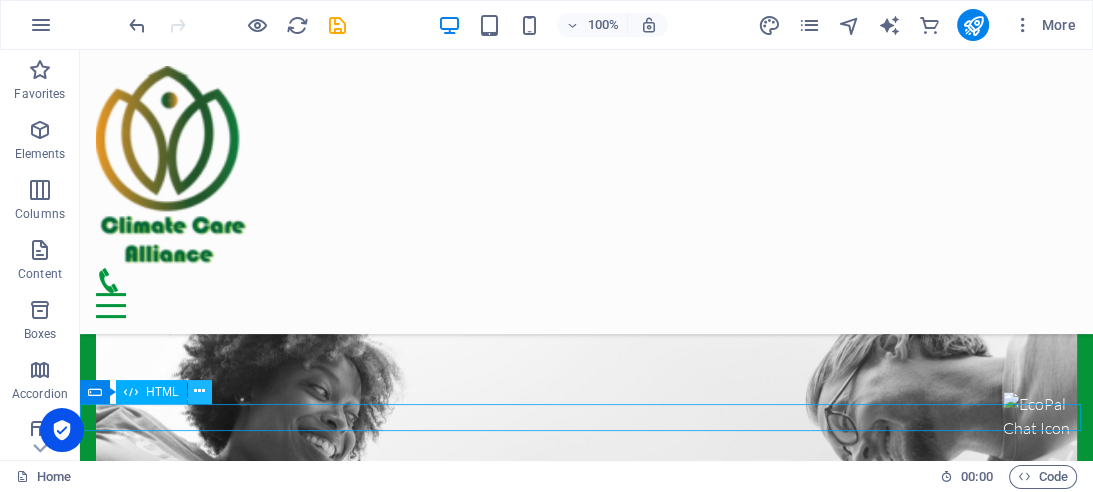 click at bounding box center (199, 391) 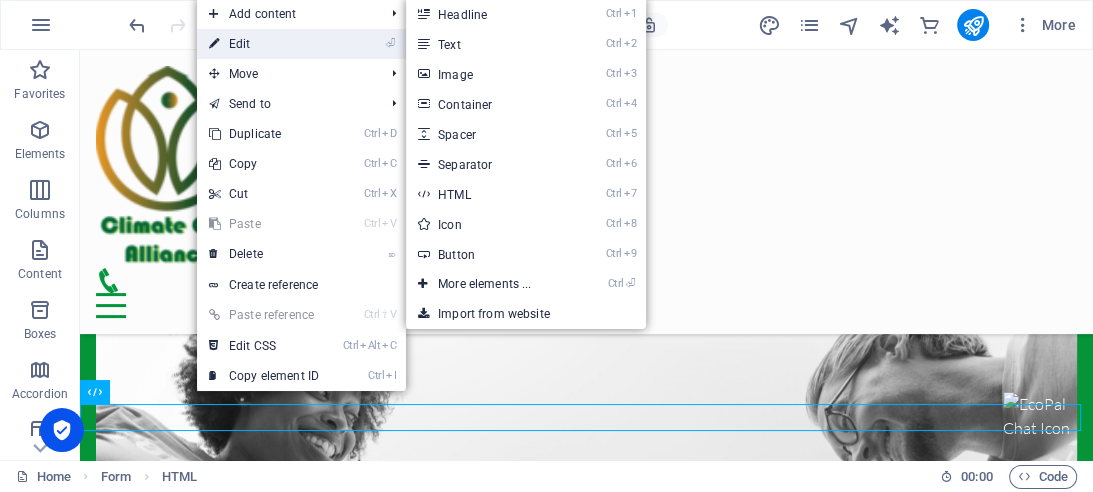 click on "⏎  Edit" at bounding box center (264, 44) 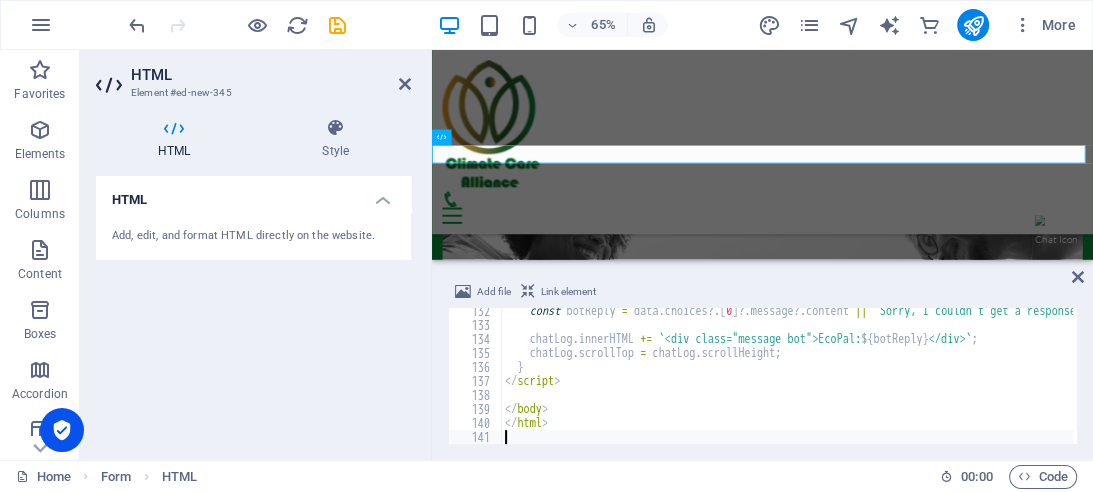 scroll, scrollTop: 1924, scrollLeft: 0, axis: vertical 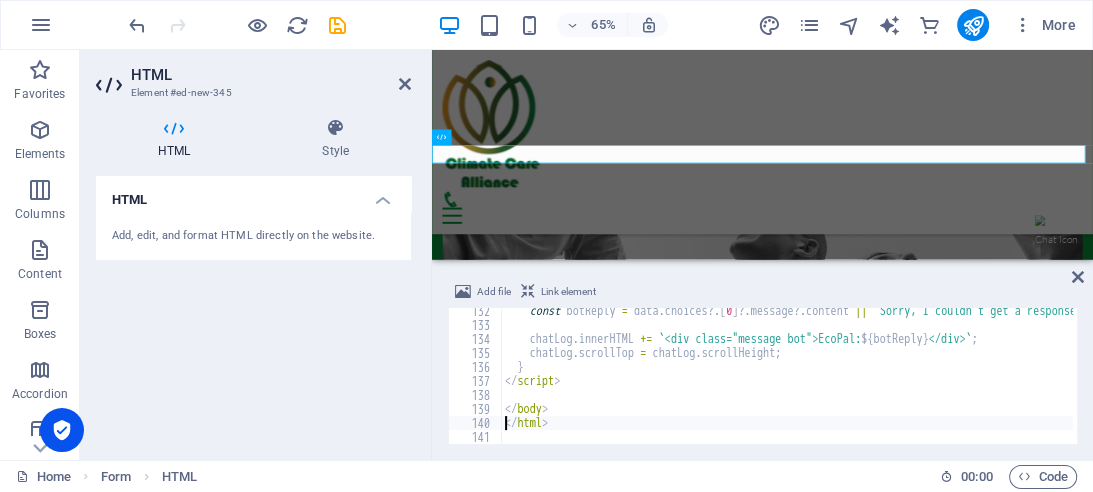 type on "</body>" 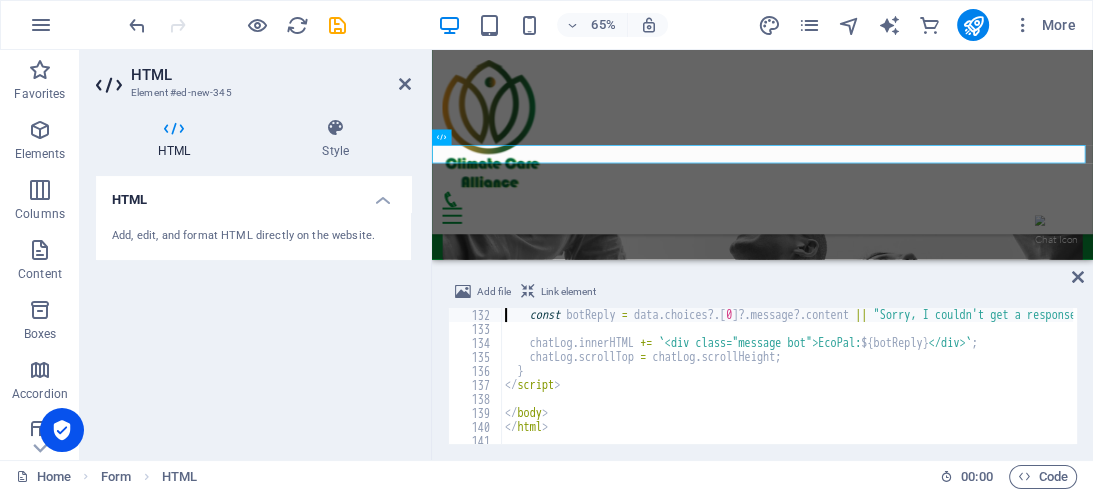 type on "const data = await response.json();" 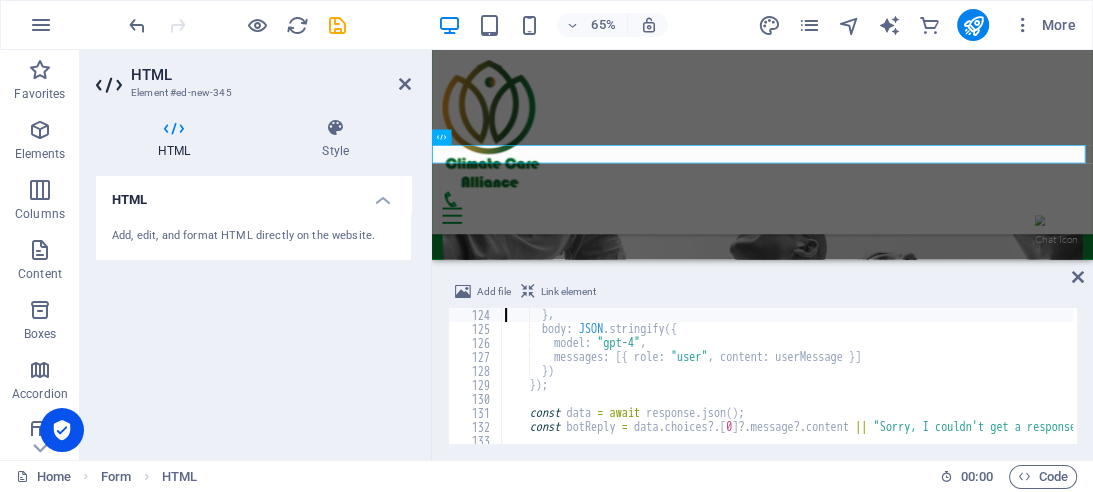 type on "const response = await fetch("[URL][DOMAIN_NAME]", {" 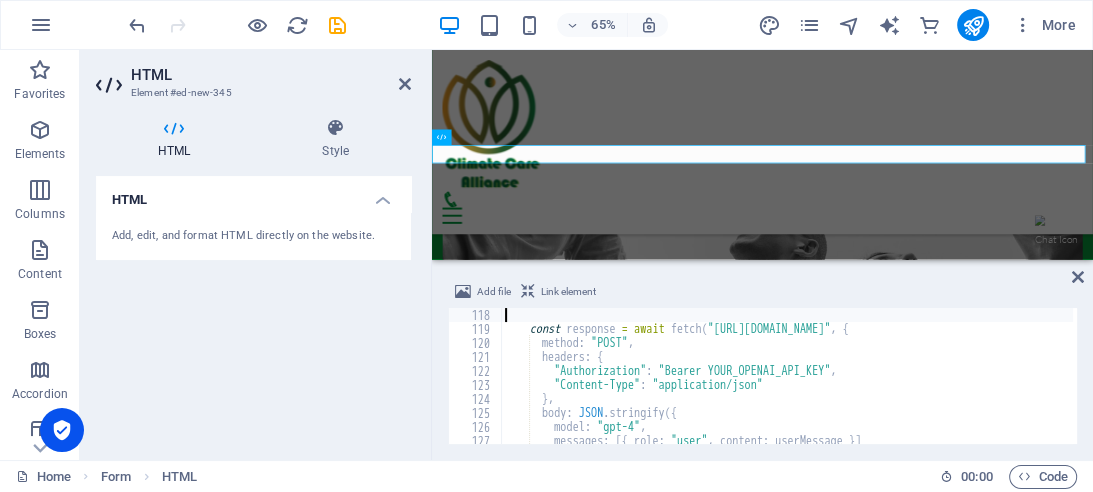 type on "if (!isClimateRelated(userMessage)) {" 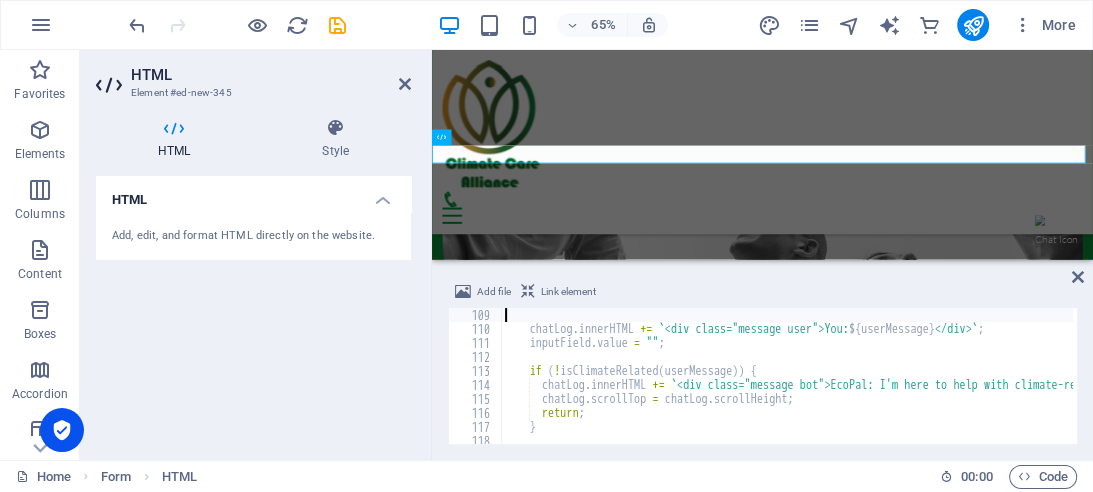 type on "async function sendMessage() {" 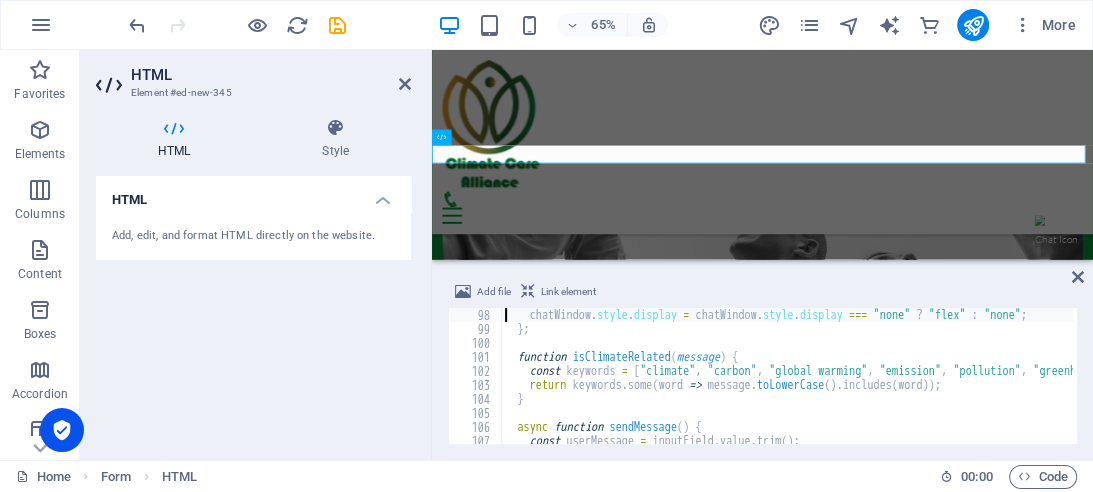 type on "chatBtn.onclick = () => {" 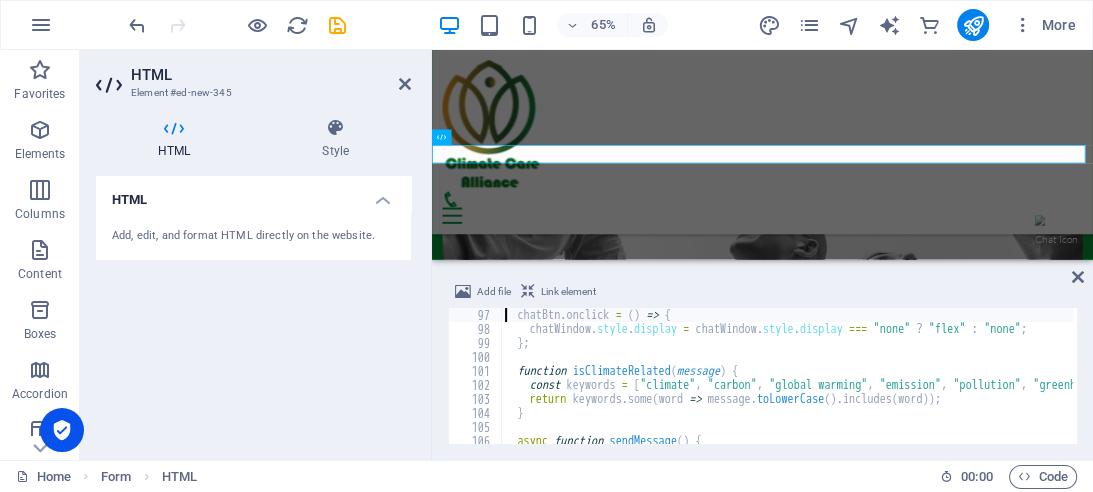 type on "<script>" 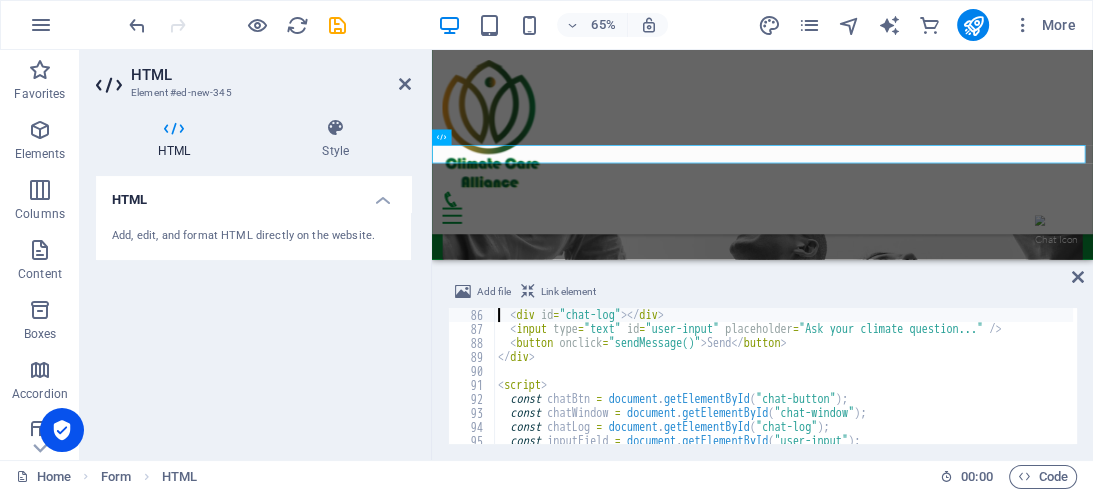 type on "<!-- Chat Window -->" 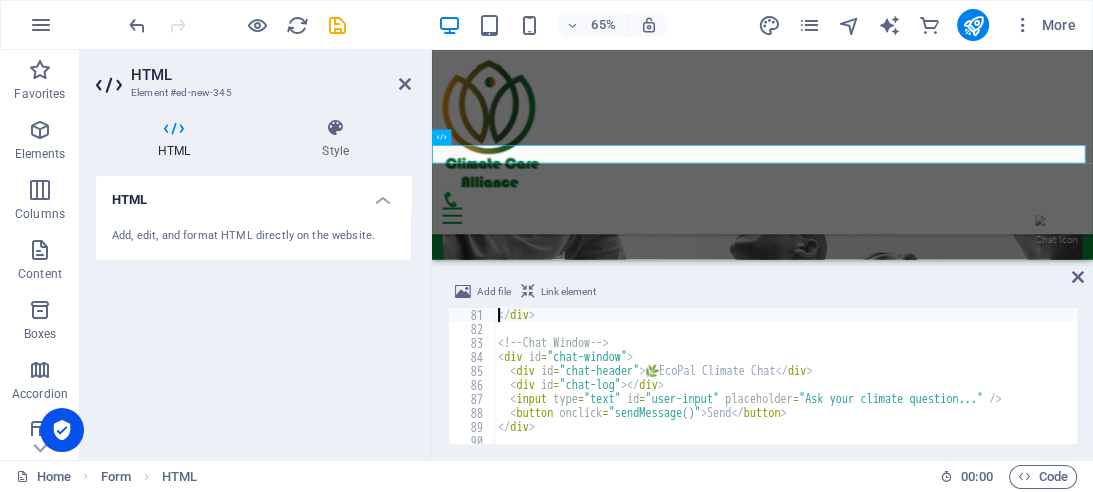 scroll, scrollTop: 1120, scrollLeft: 0, axis: vertical 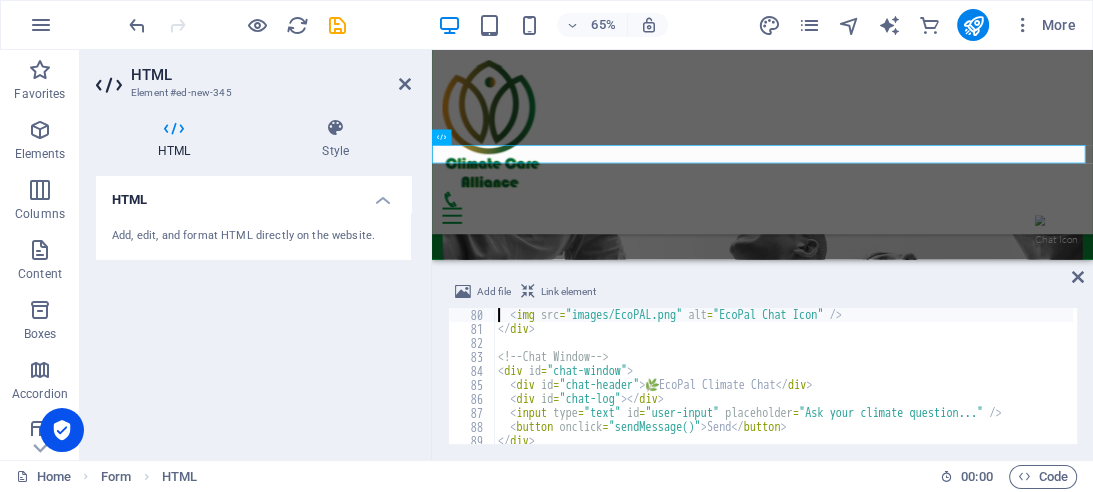 type on "<!-- Chat Icon -->" 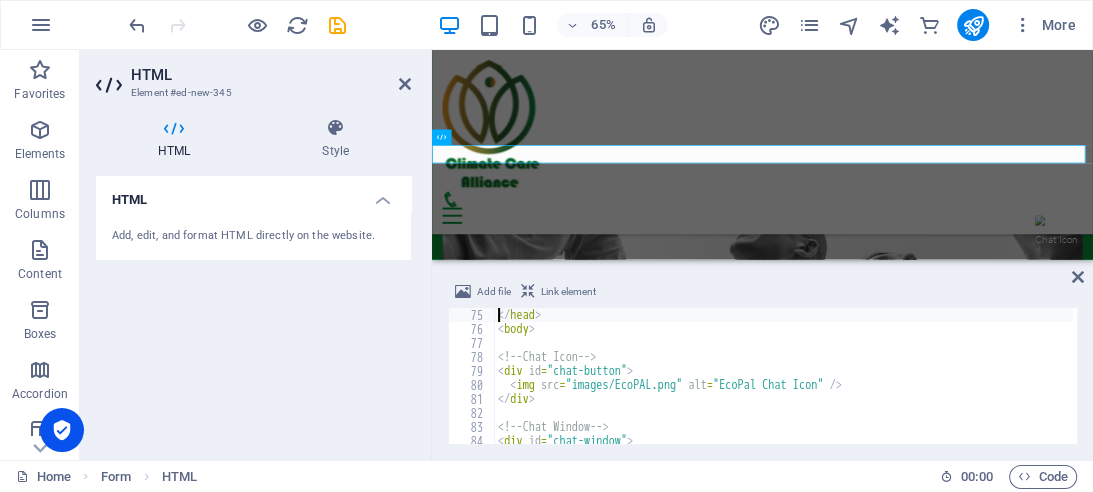 scroll, scrollTop: 1036, scrollLeft: 0, axis: vertical 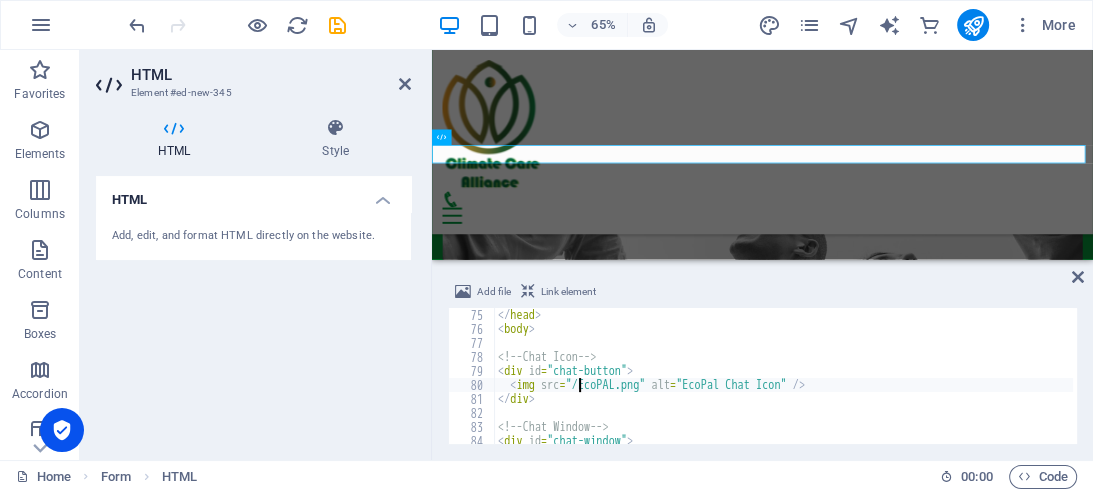 paste on "C:\Users\Dell\Desktop" 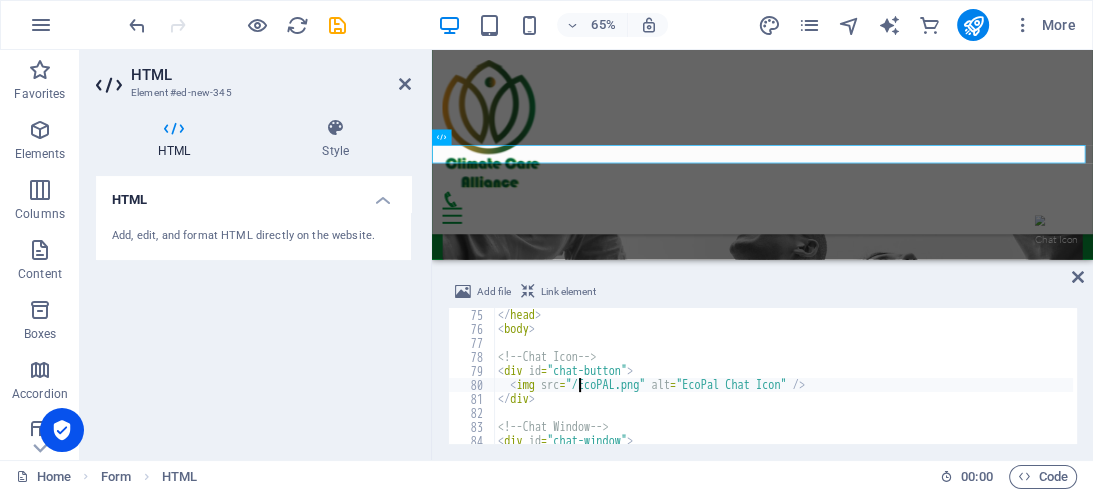 type on "<img src="C:\Users\Dell\Desktop/EcoPAL.png" alt="EcoPal Chat Icon" />" 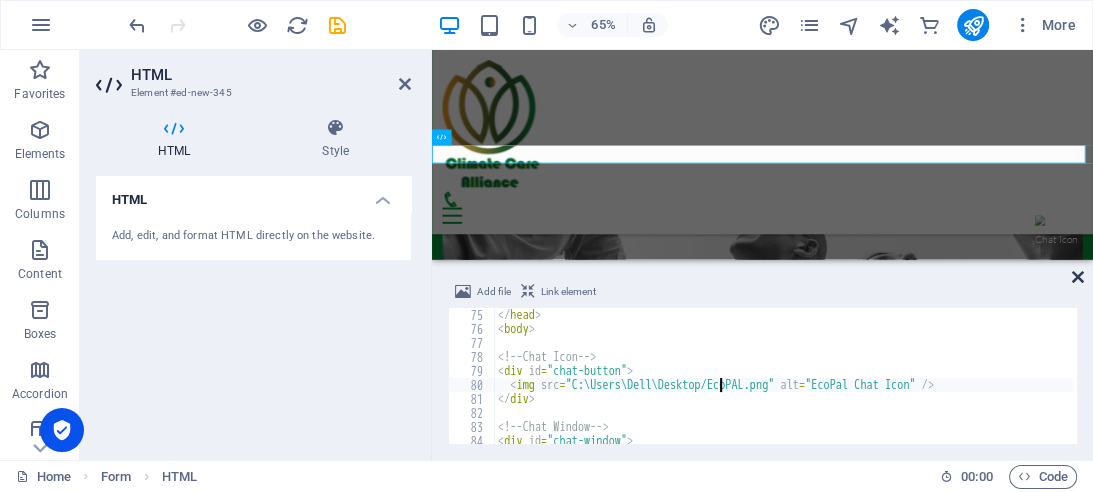 click at bounding box center [1078, 277] 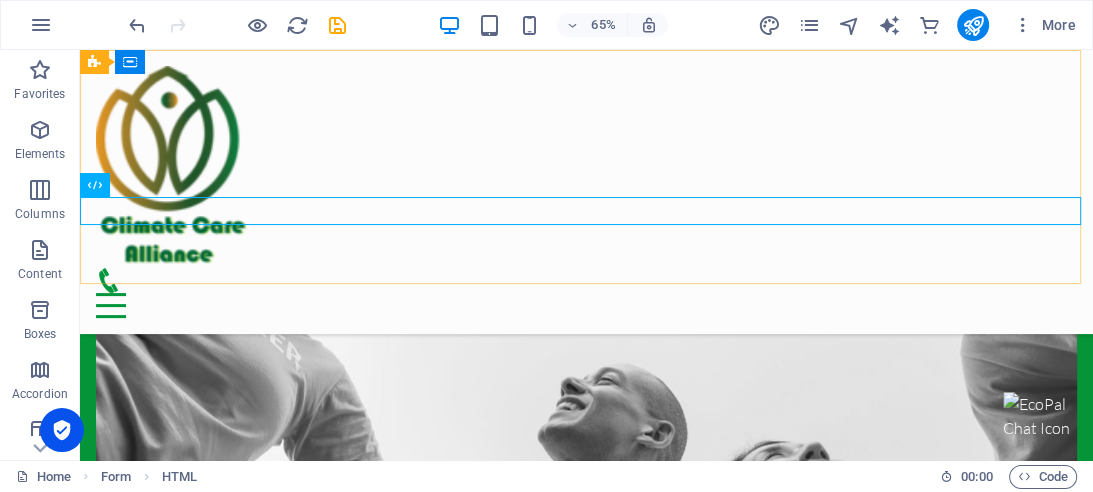 scroll, scrollTop: 1923, scrollLeft: 0, axis: vertical 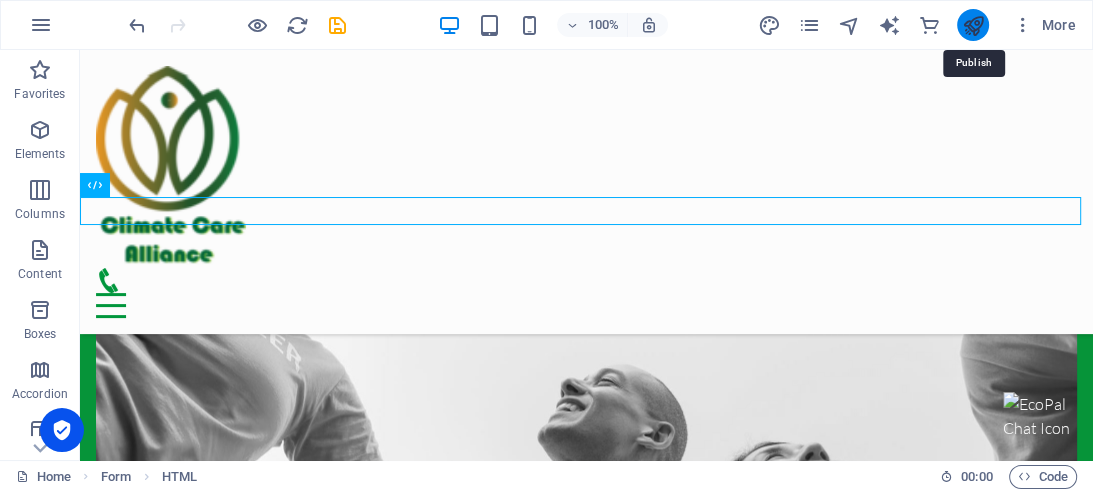 click at bounding box center (972, 25) 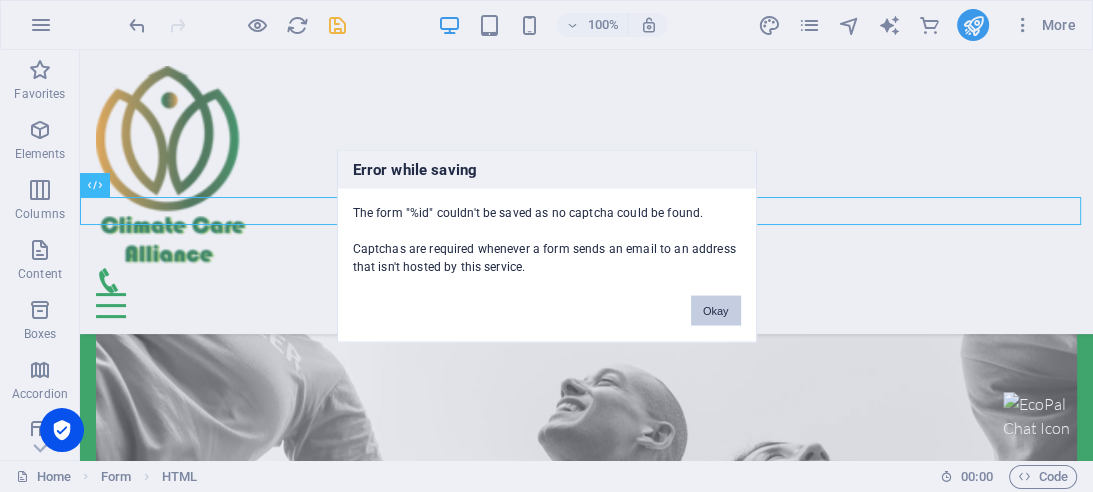 click on "Okay" at bounding box center (716, 311) 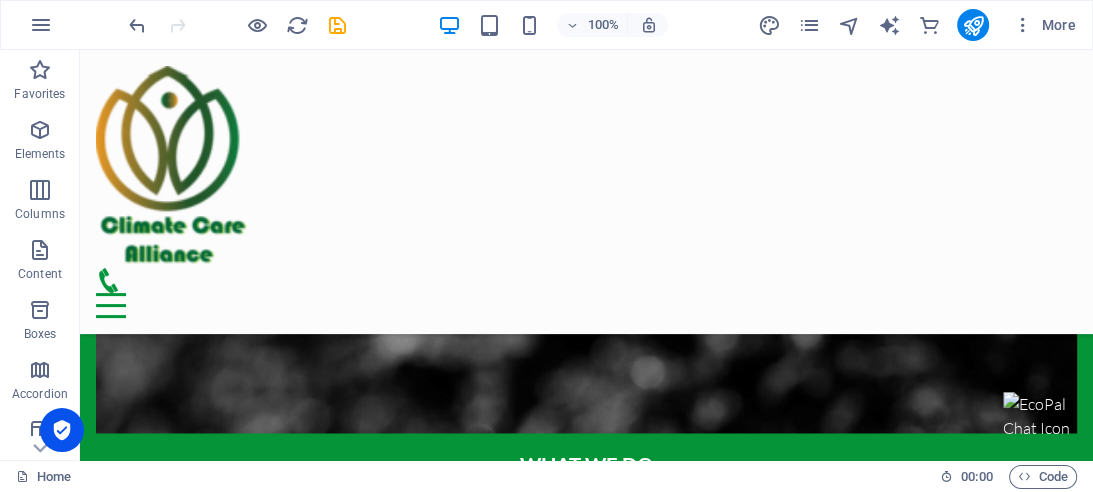 scroll, scrollTop: 3293, scrollLeft: 0, axis: vertical 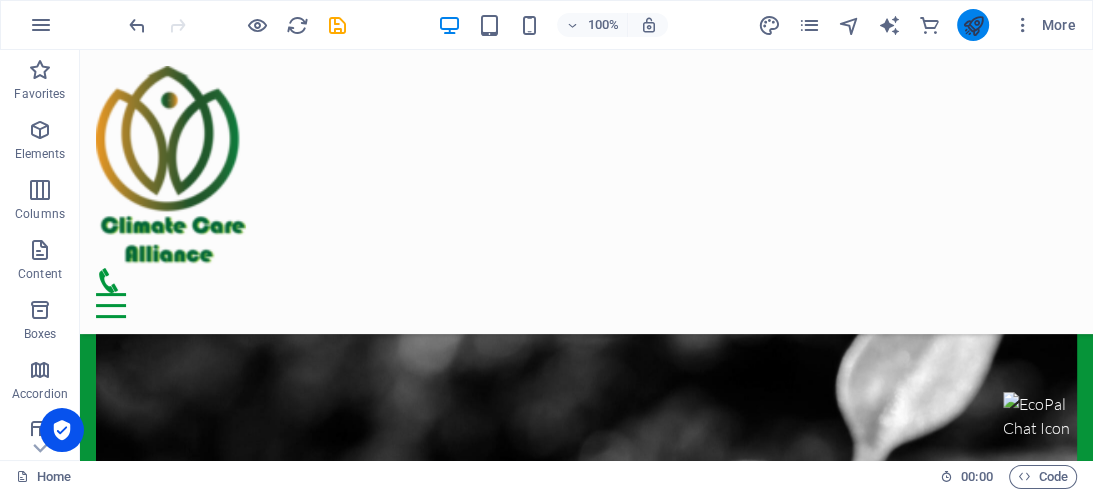 click at bounding box center (973, 25) 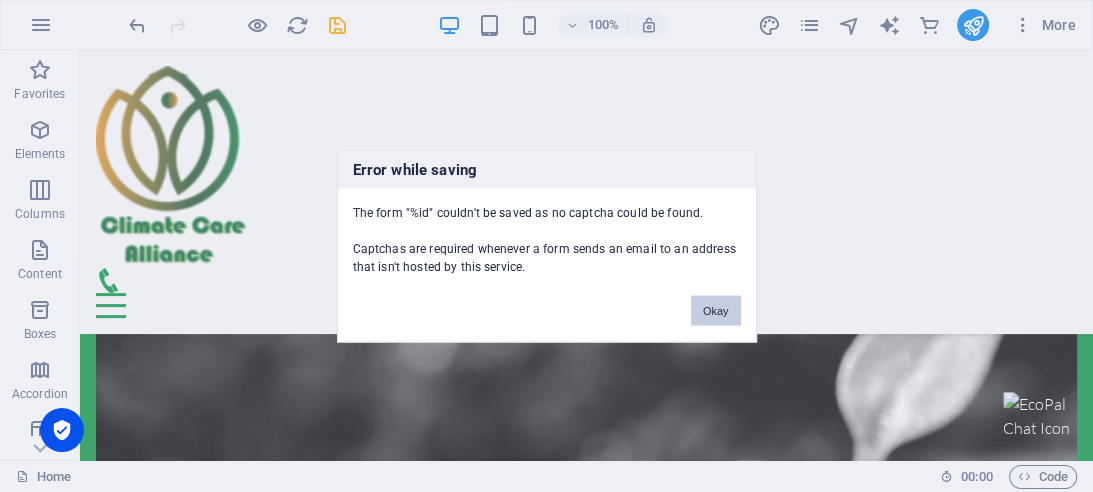 click on "Okay" at bounding box center [716, 311] 